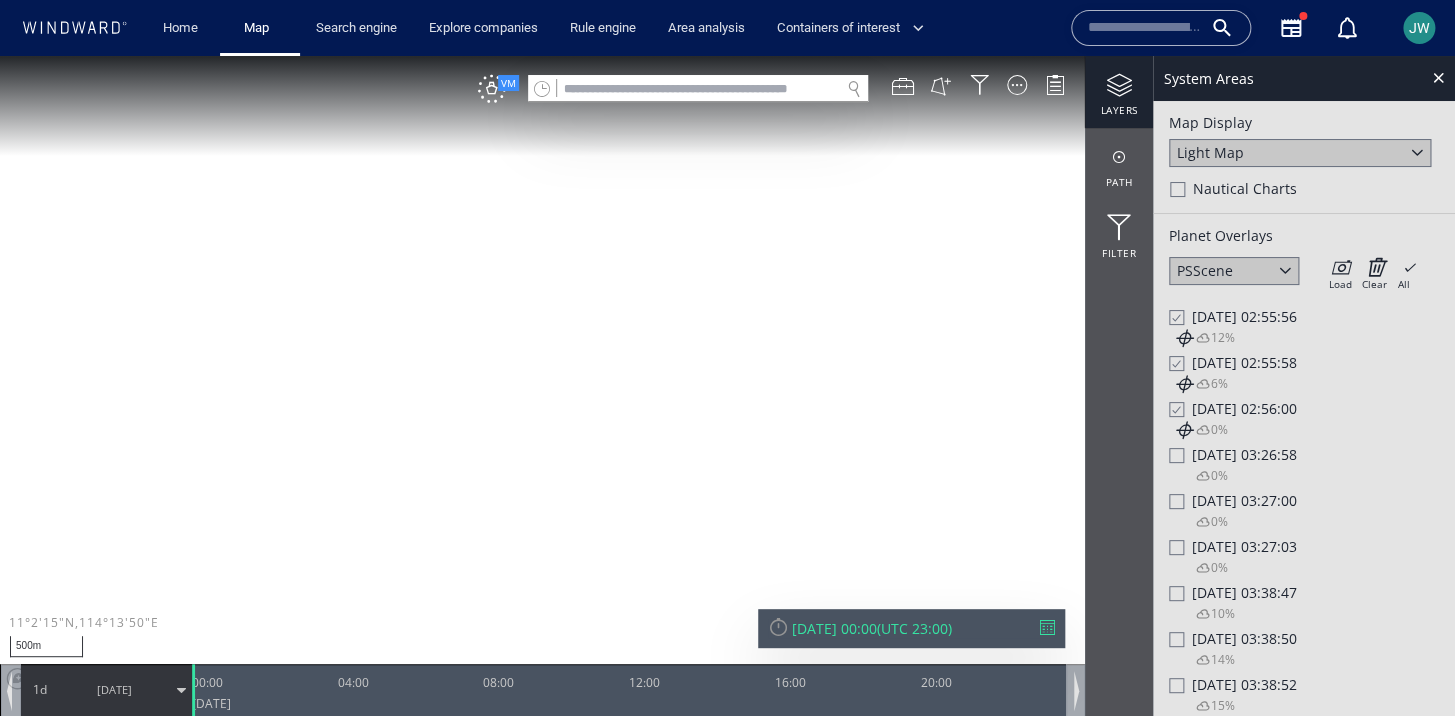 scroll, scrollTop: 0, scrollLeft: 0, axis: both 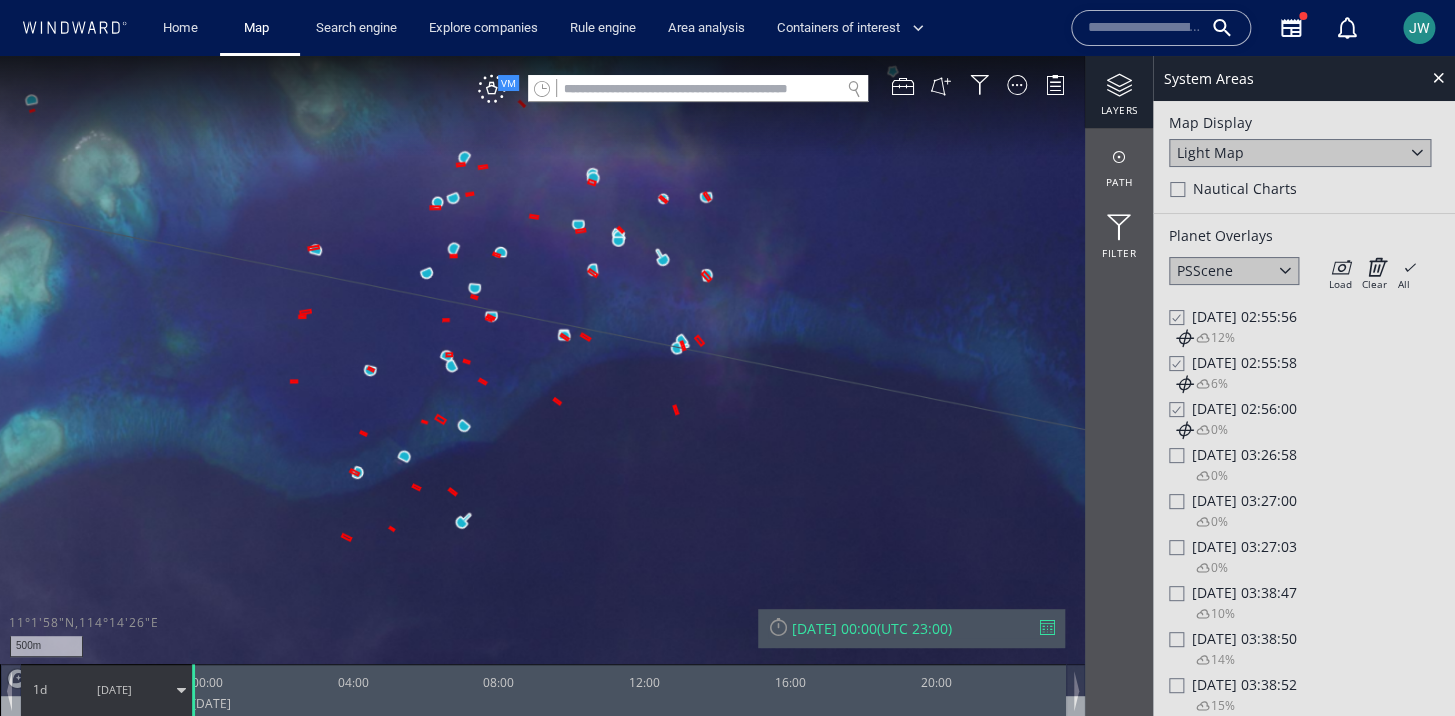 drag, startPoint x: 868, startPoint y: 425, endPoint x: 1031, endPoint y: 415, distance: 163.30646 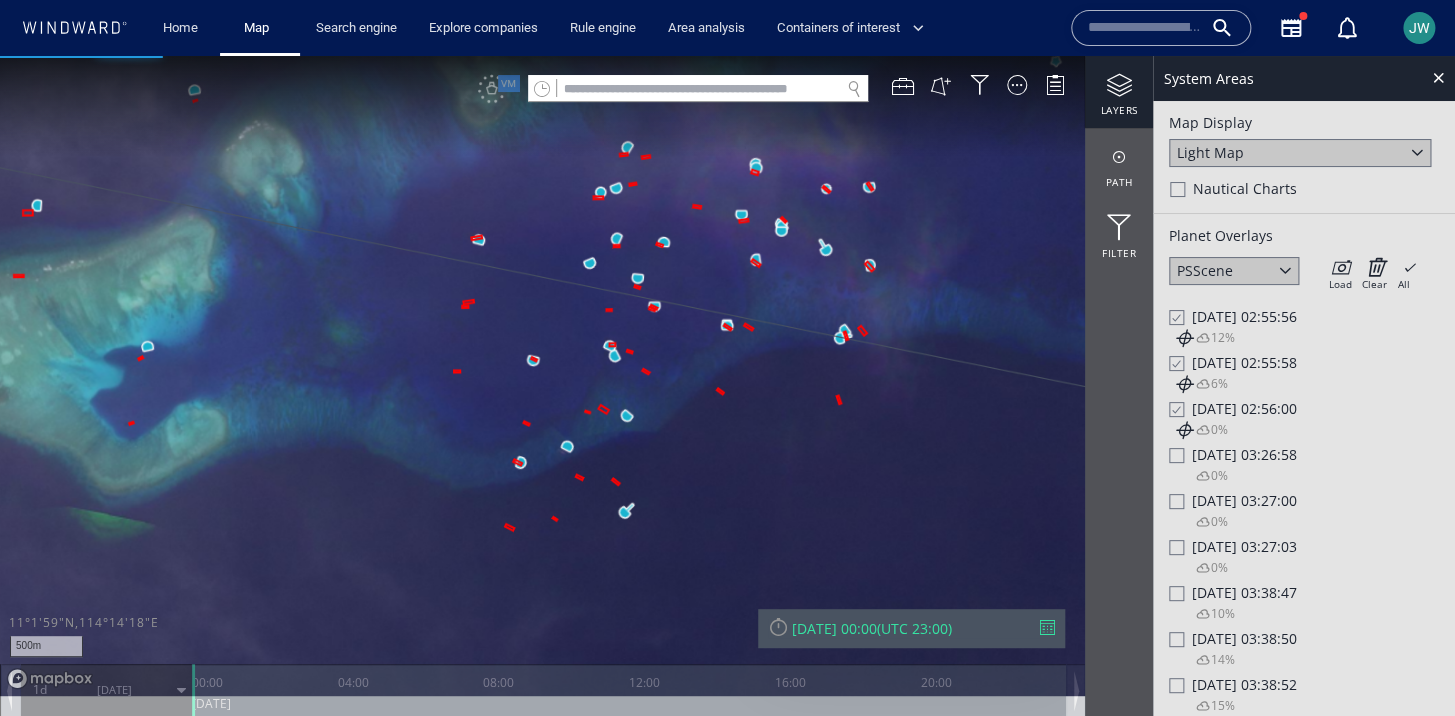drag, startPoint x: 997, startPoint y: 407, endPoint x: 997, endPoint y: 421, distance: 14 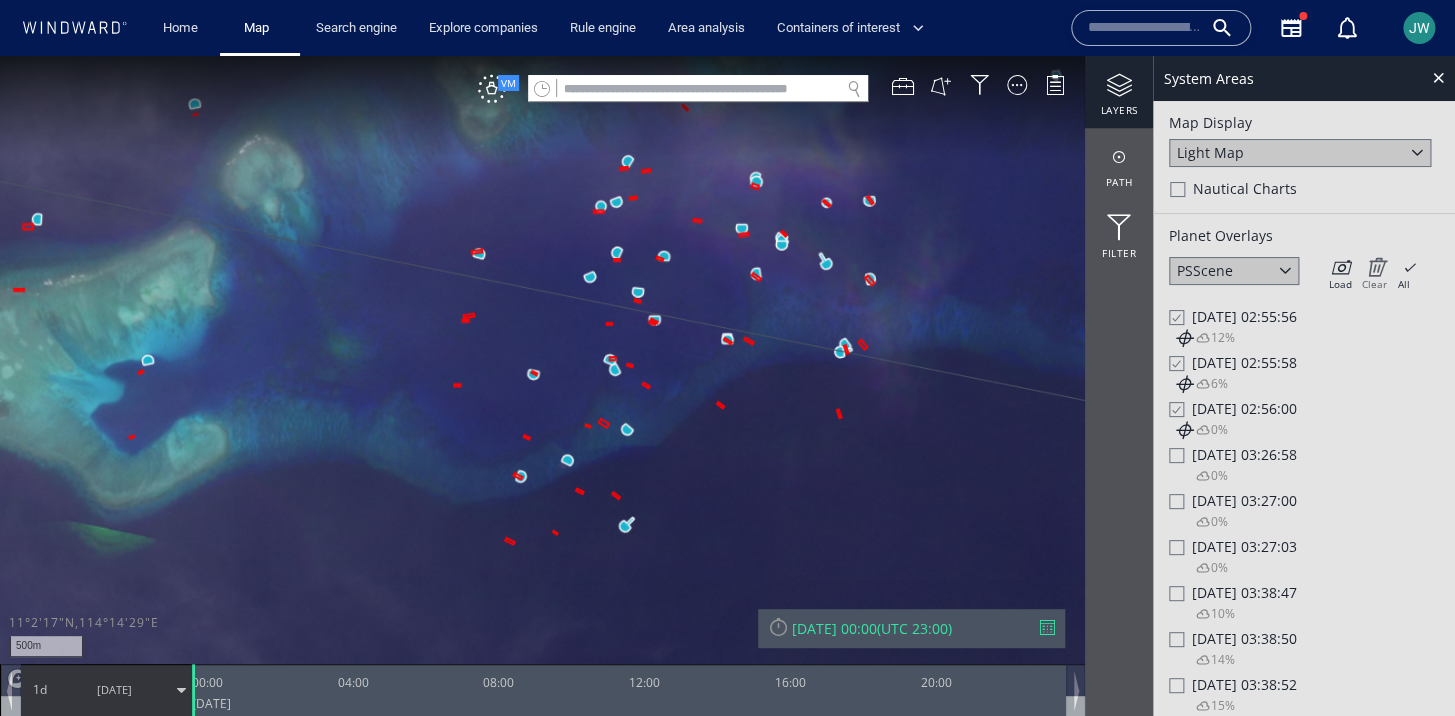 click 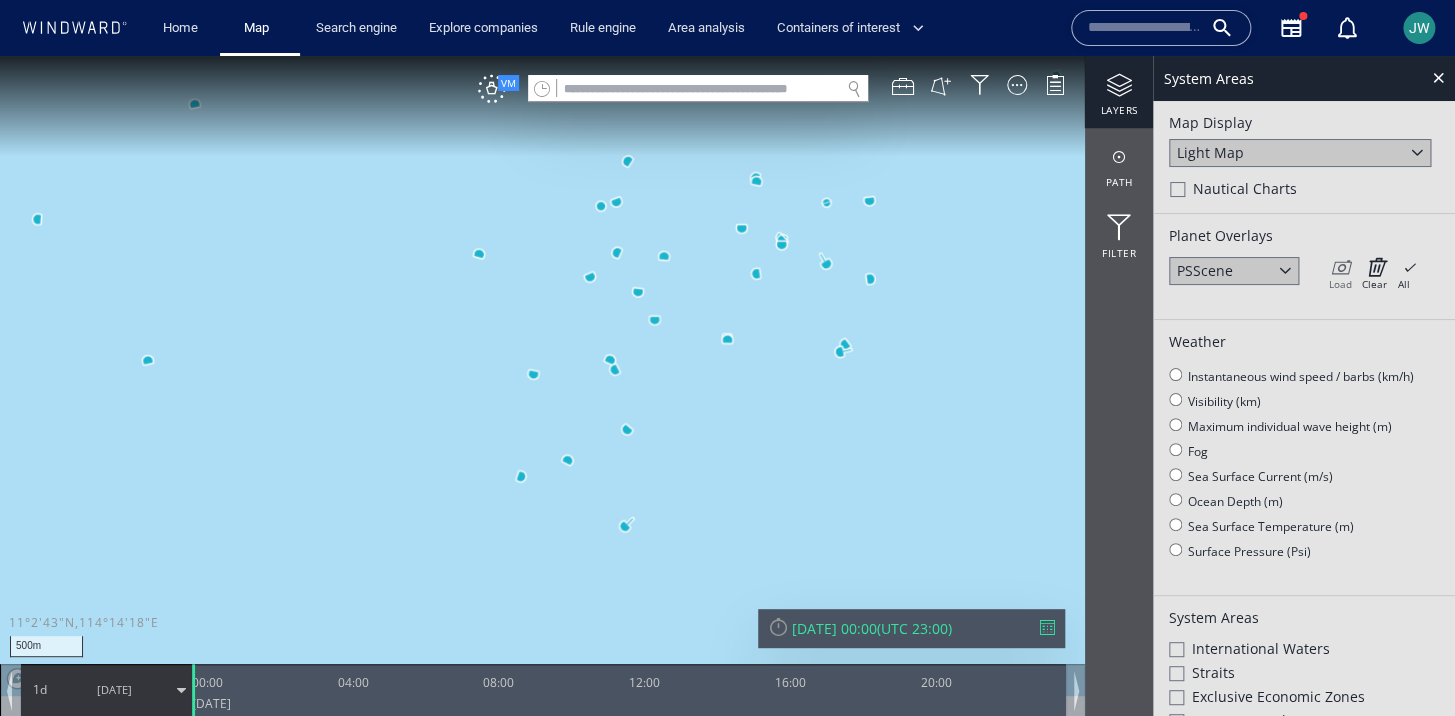 click 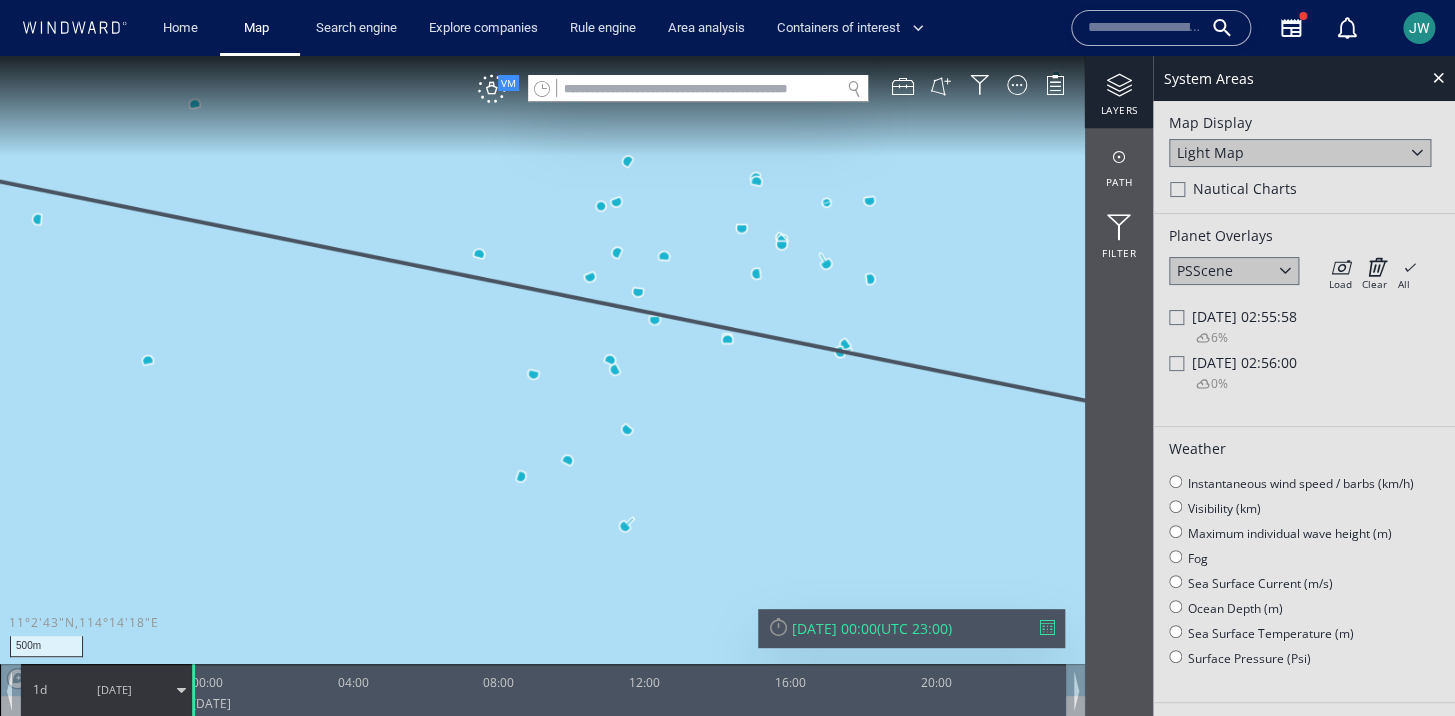 click on "Thu 24/11/2022 02:56:00" 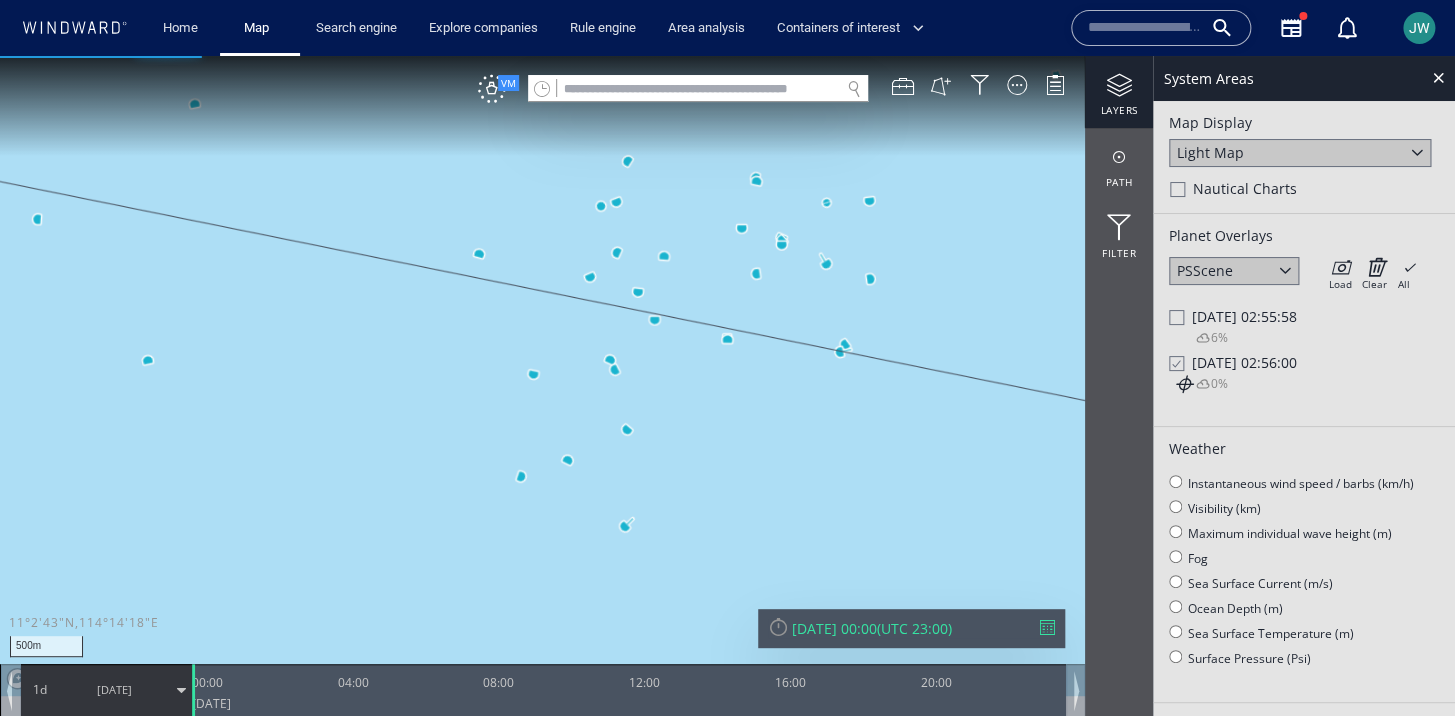 click 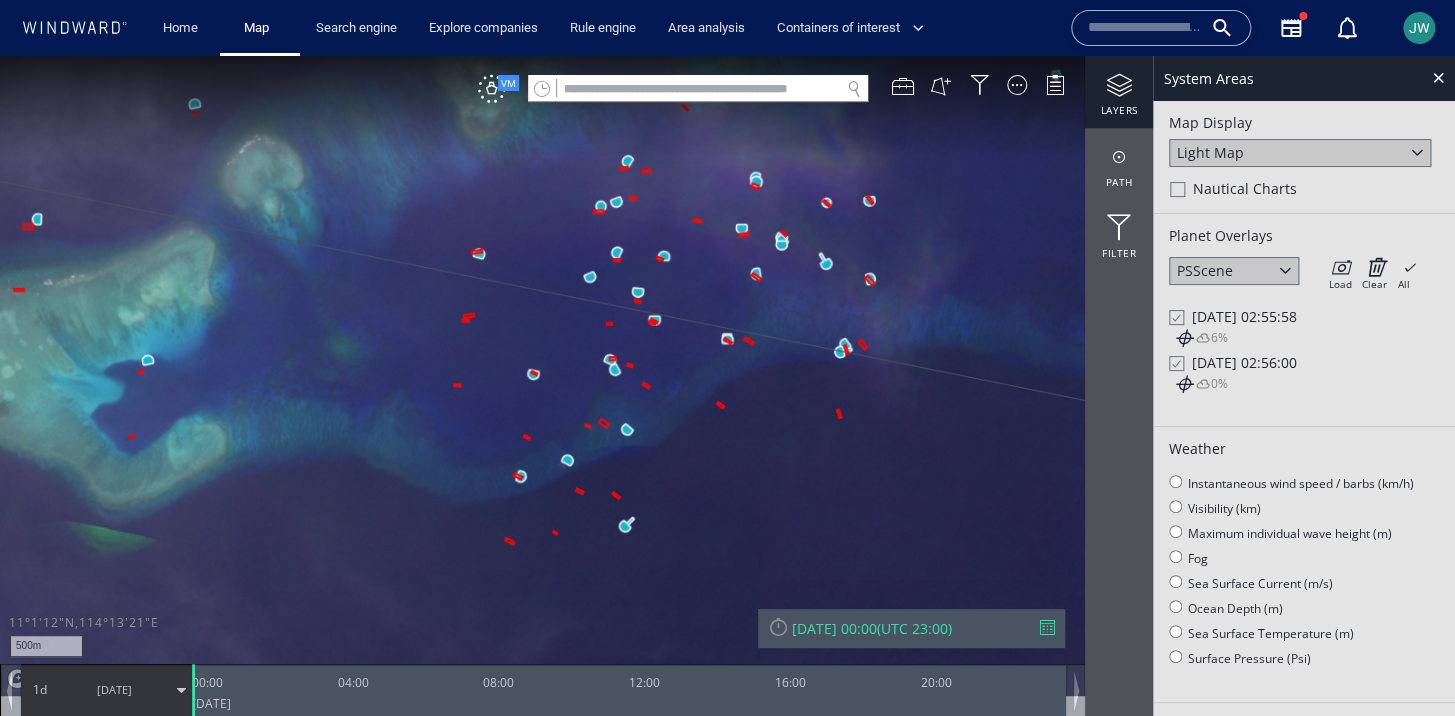 click at bounding box center [778, 626] 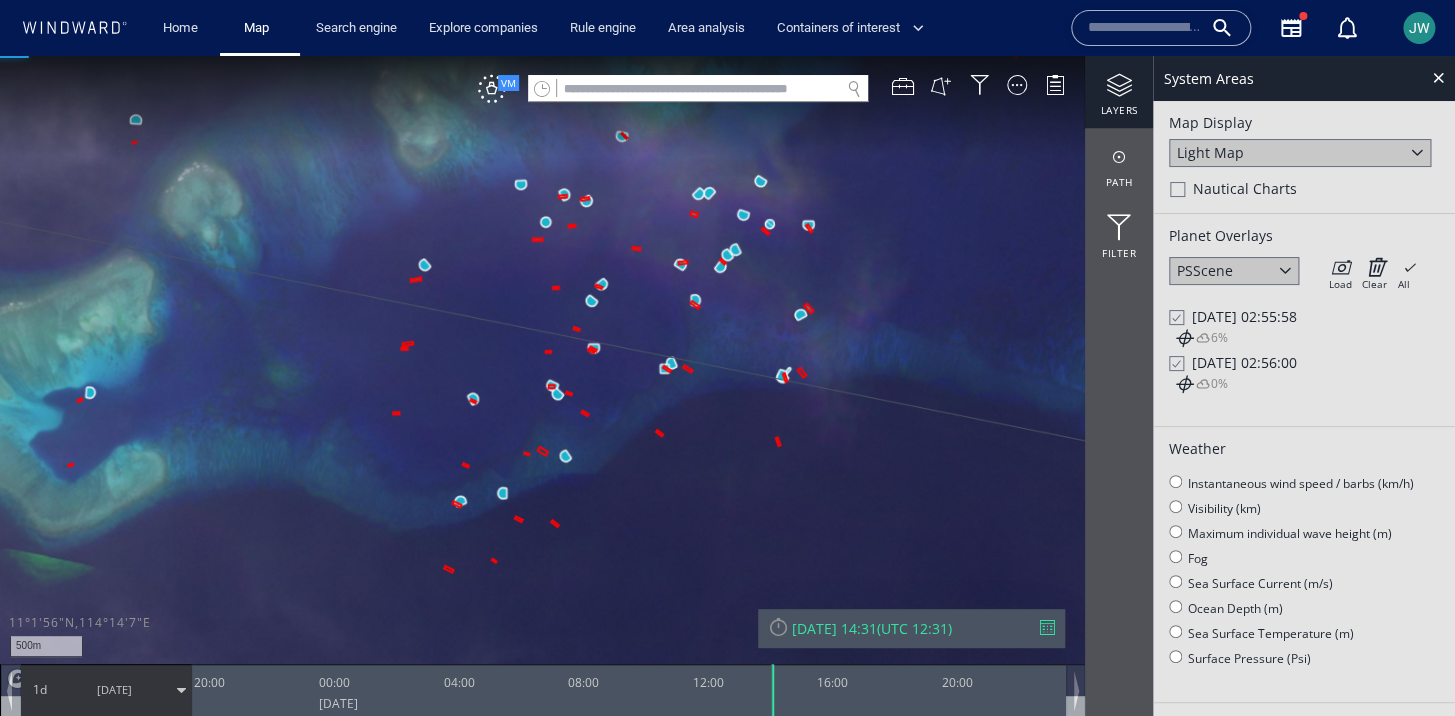 drag, startPoint x: 950, startPoint y: 435, endPoint x: 945, endPoint y: 450, distance: 15.811388 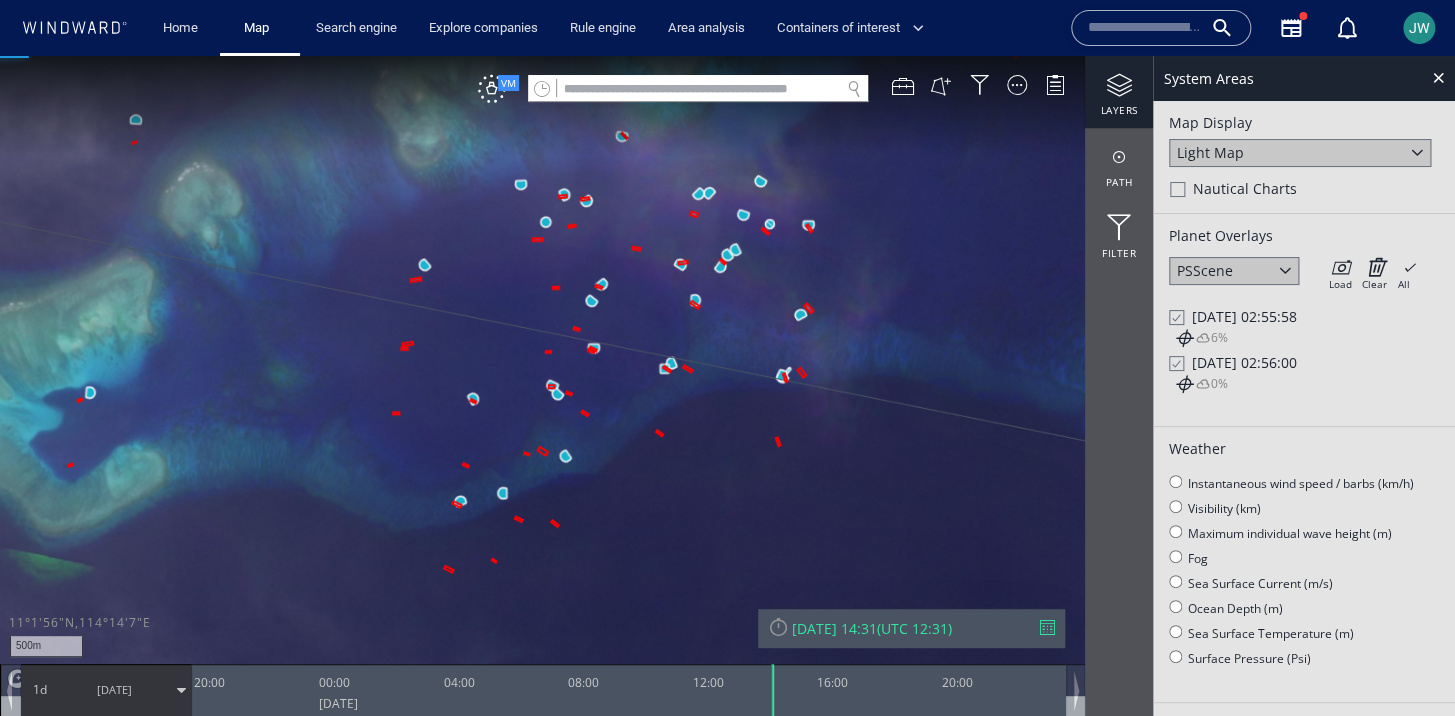 click at bounding box center (727, 376) 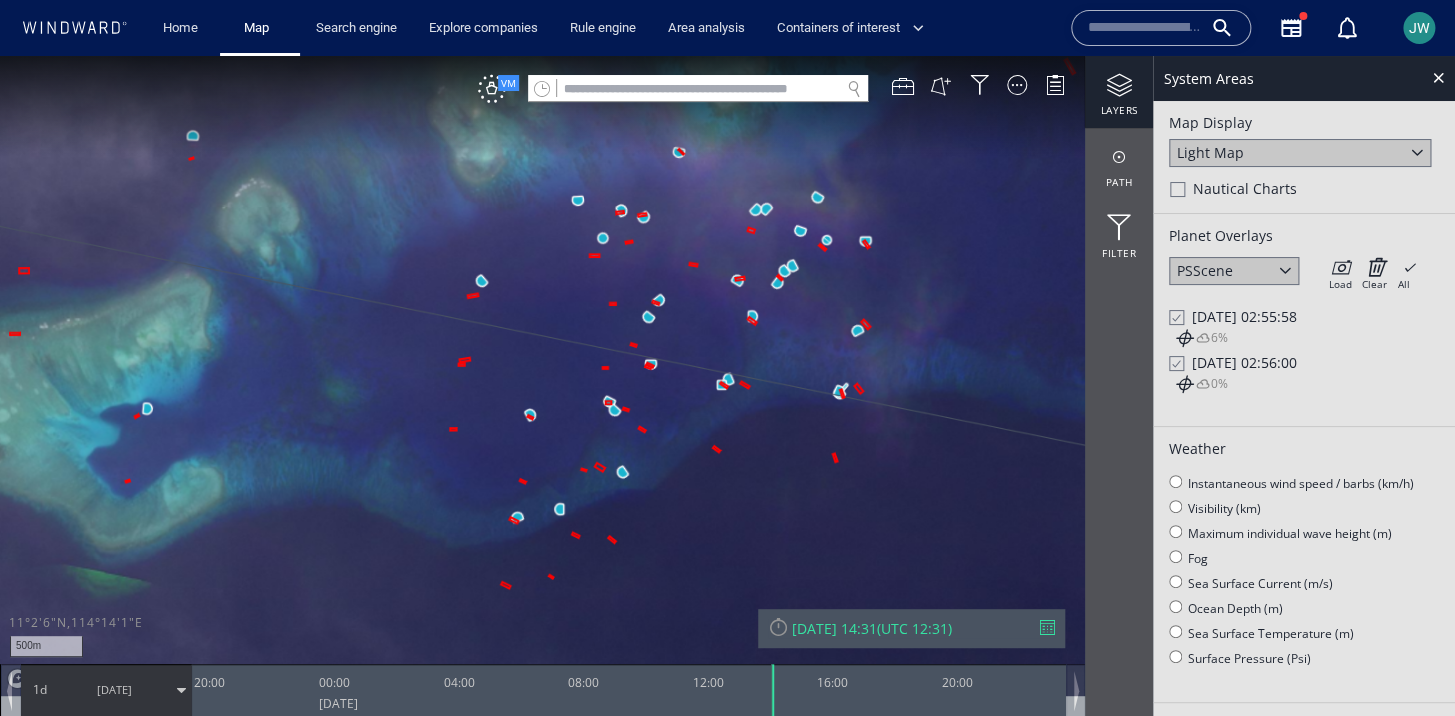 drag, startPoint x: 914, startPoint y: 405, endPoint x: 927, endPoint y: 443, distance: 40.16217 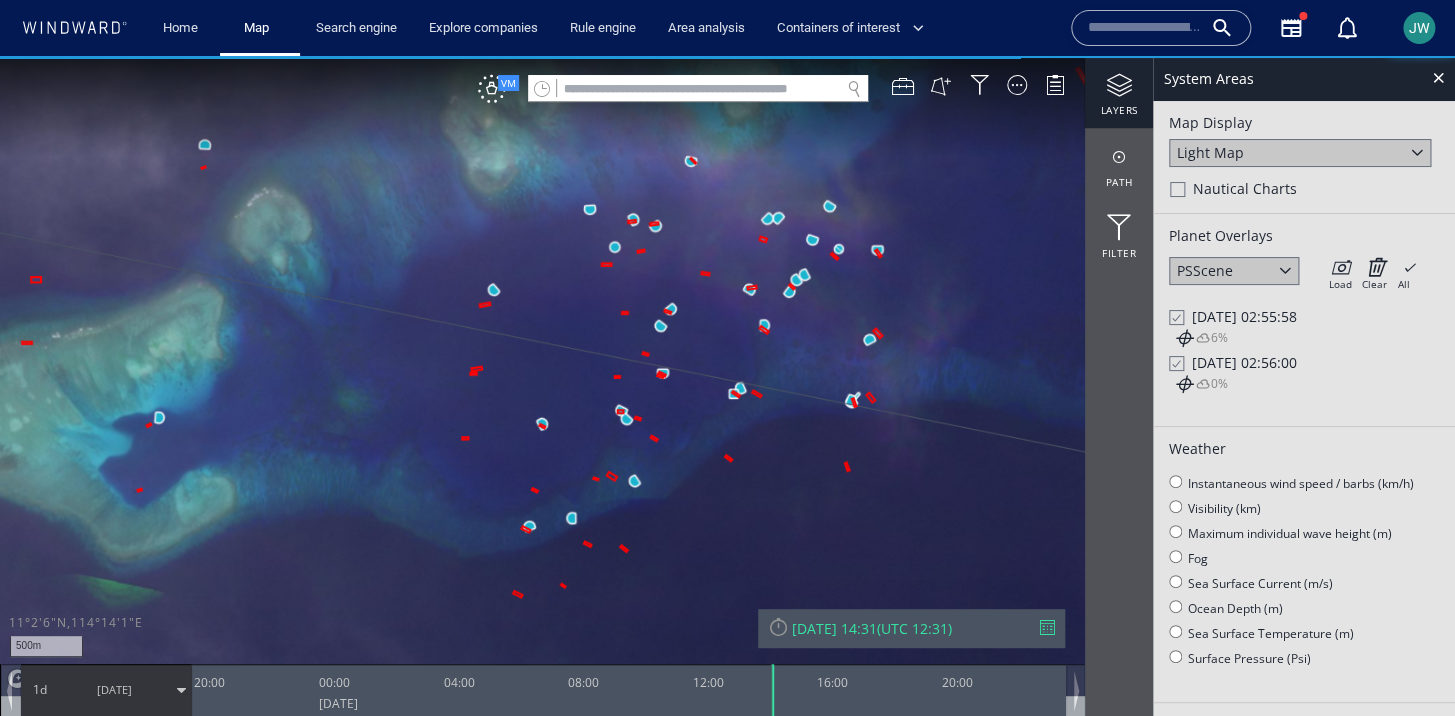 click at bounding box center (727, 376) 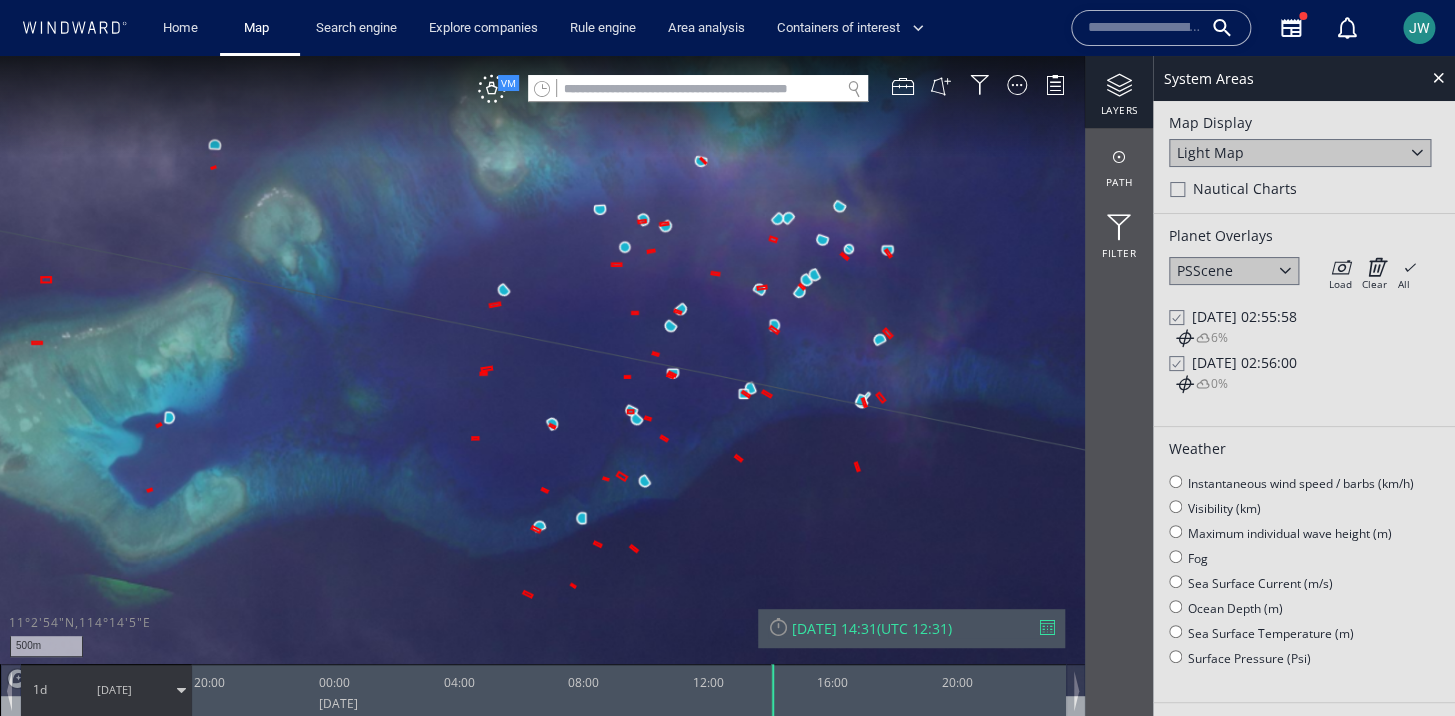 click on "JW" at bounding box center [1419, 28] 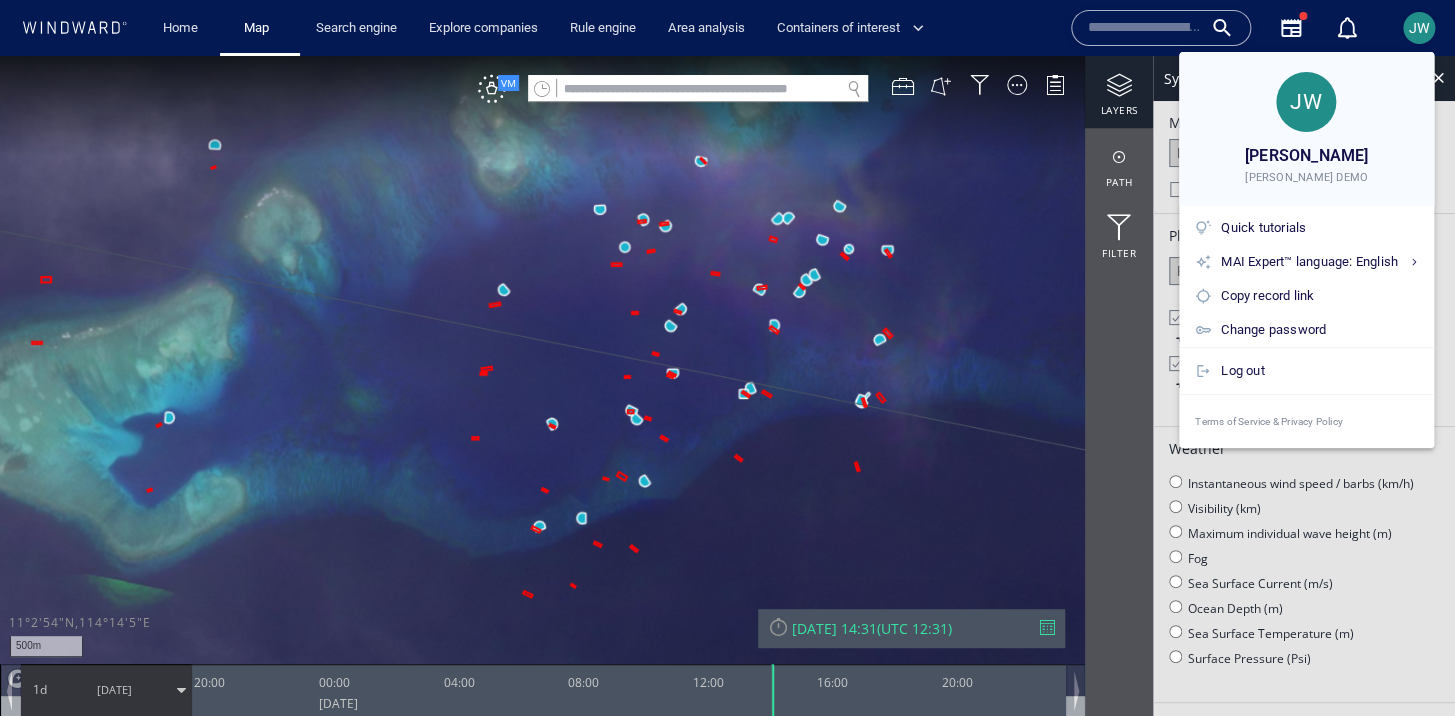 click at bounding box center (727, 358) 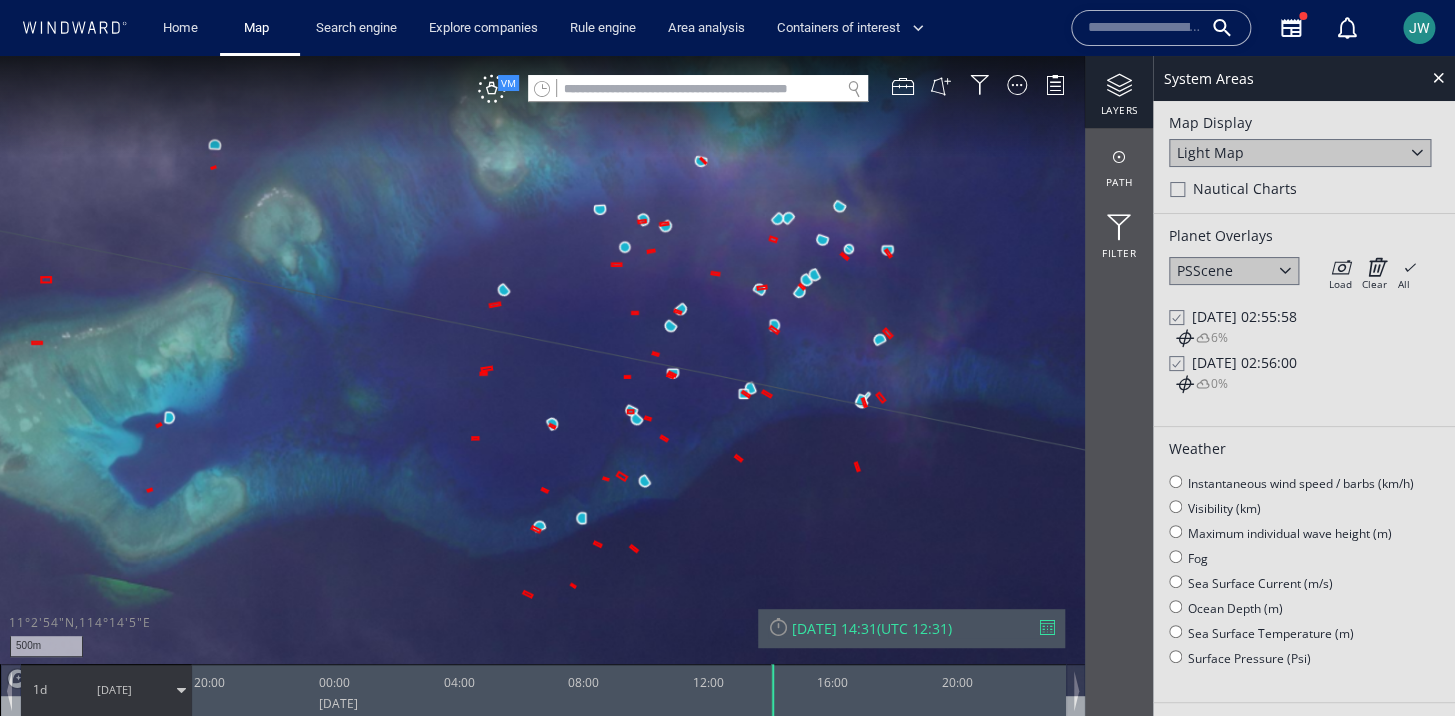 click on "JW" at bounding box center (1419, 28) 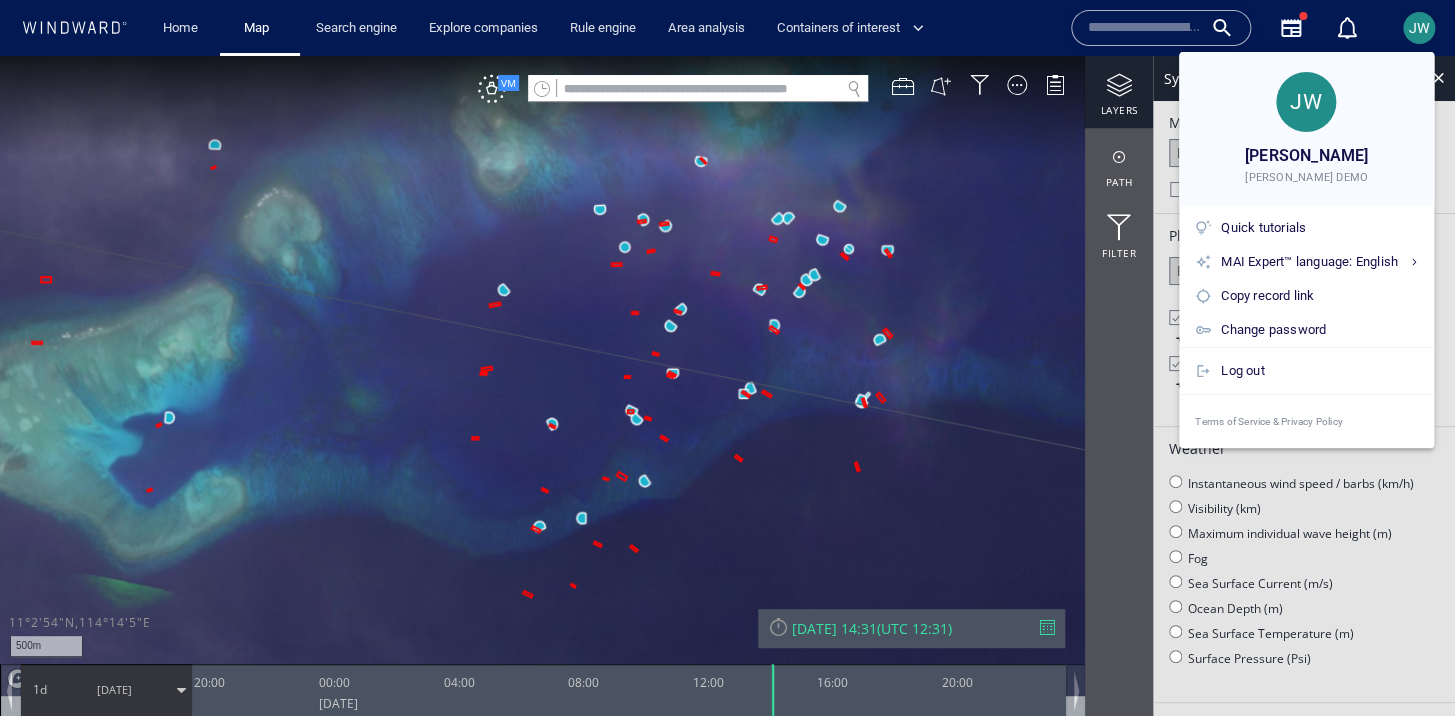 click at bounding box center [727, 358] 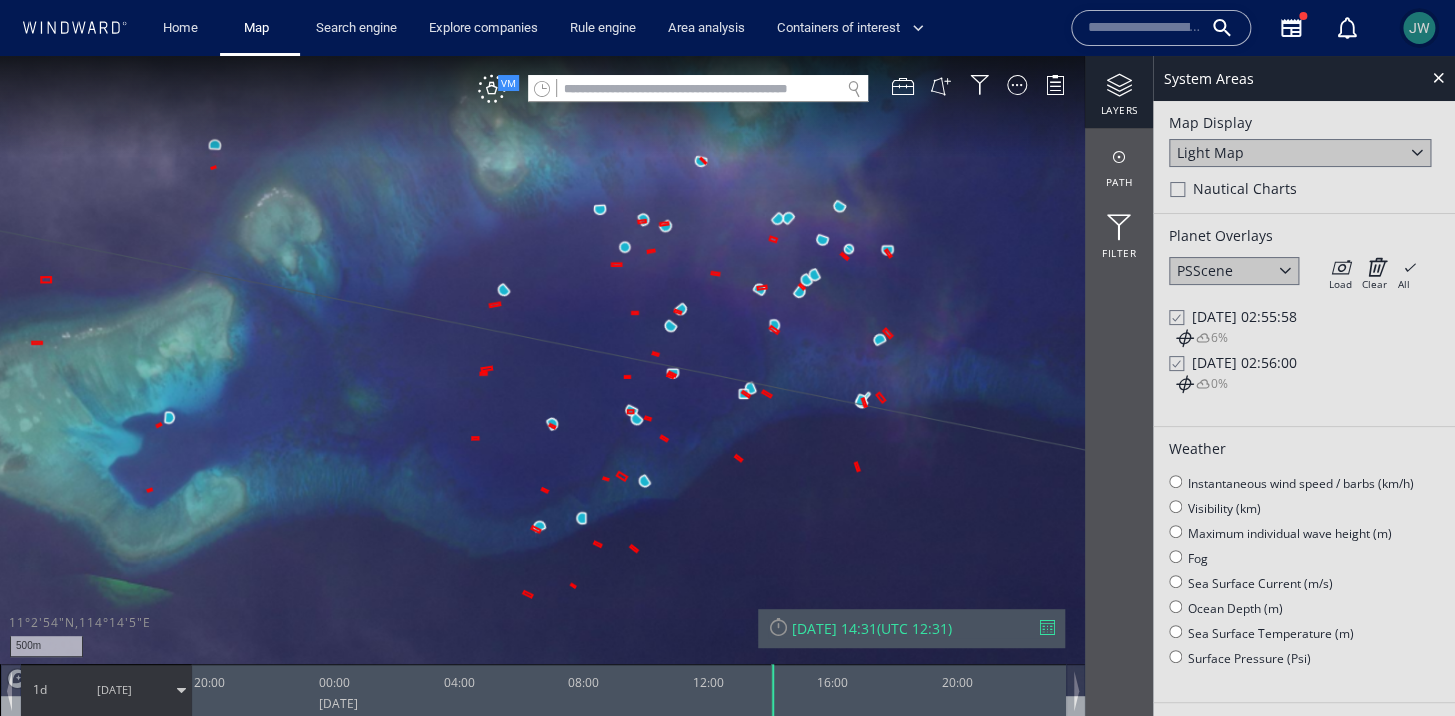click on "JW" at bounding box center (1419, 28) 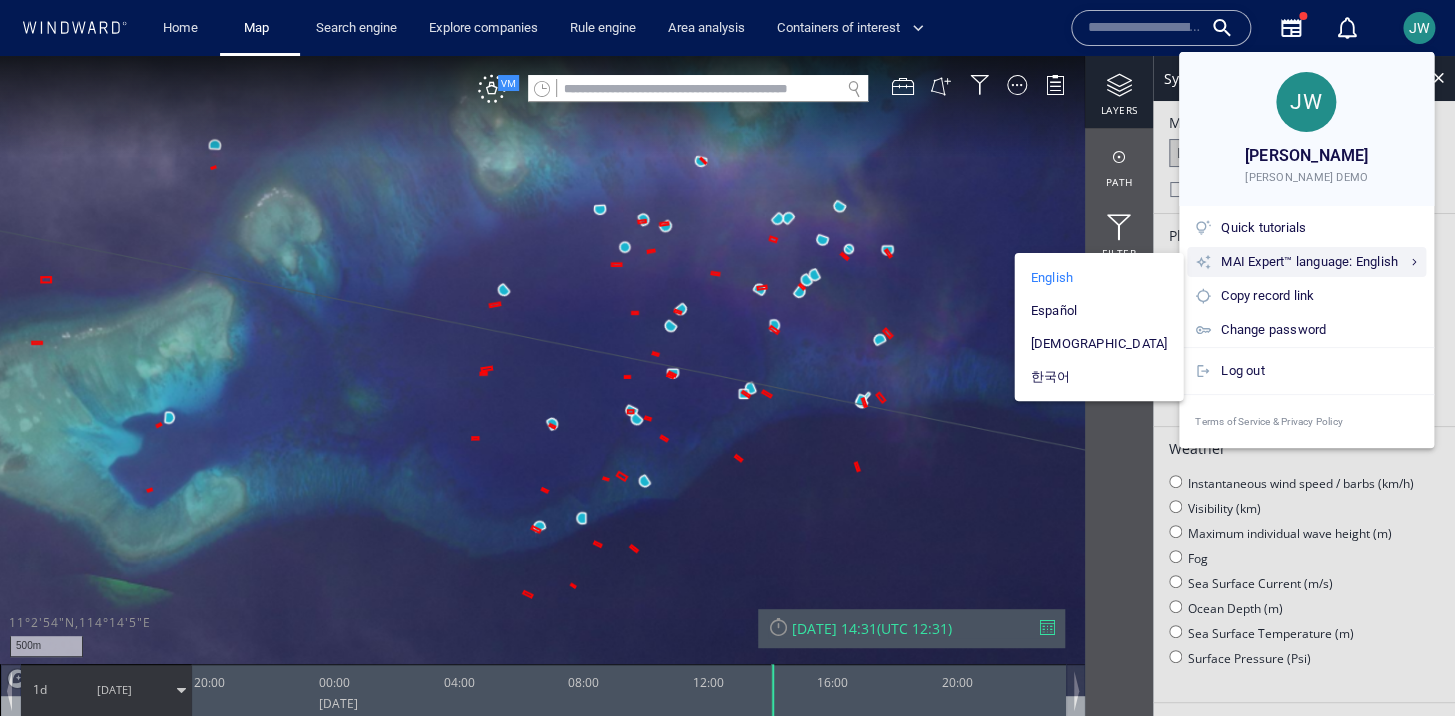 drag, startPoint x: 1412, startPoint y: 24, endPoint x: 1392, endPoint y: 272, distance: 248.80515 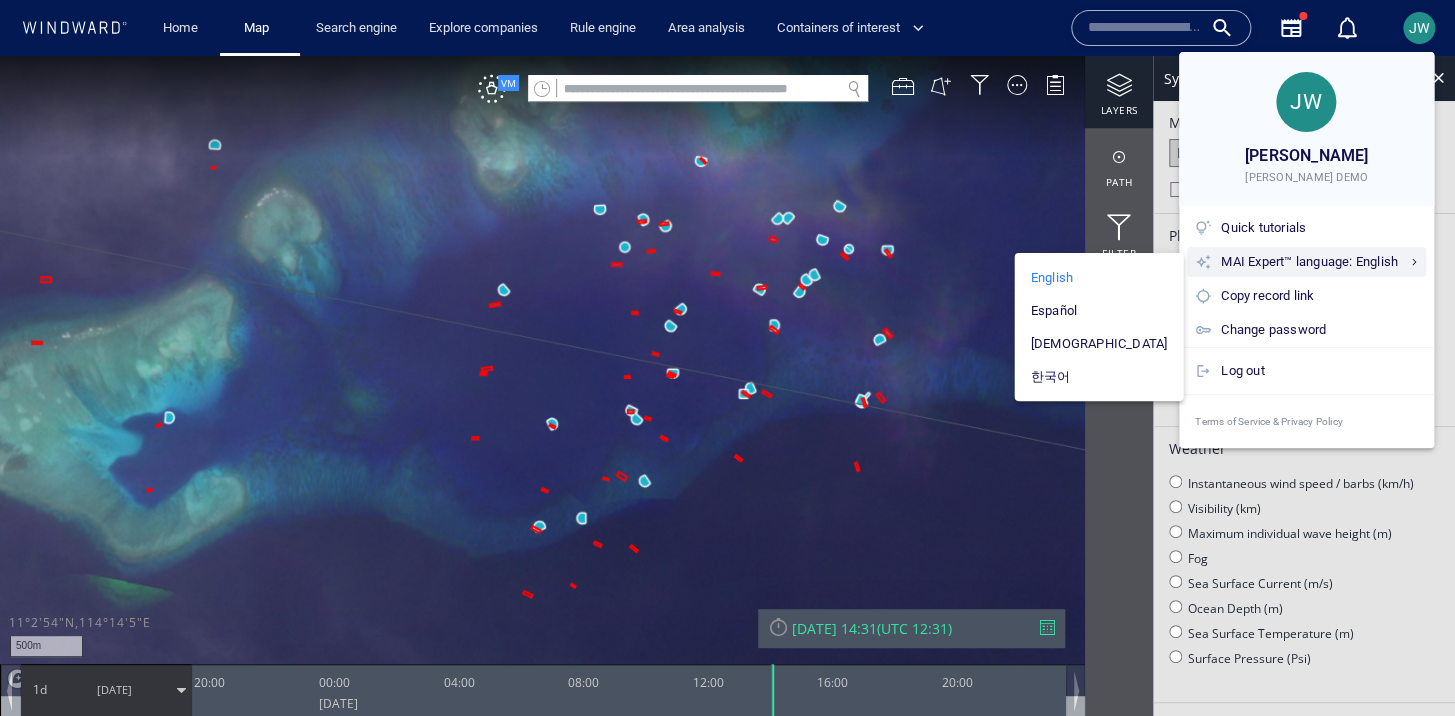 click on "JW Johnb Windward JOHN WWIS DEMO Quick tutorials MAI Expert™ language: English English Español Filipino 한국어 Copy record link Change password Log out Terms of Service & Privacy Policy" at bounding box center (727, 358) 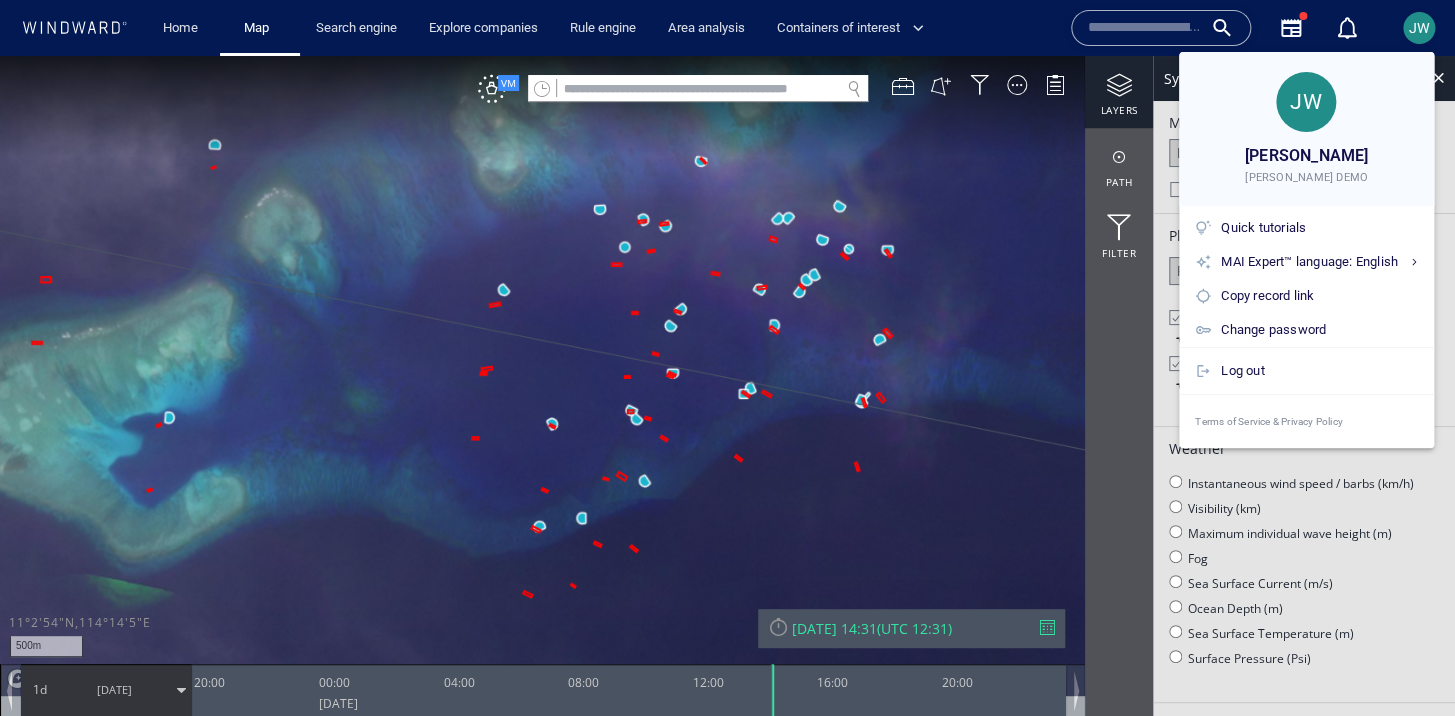 click at bounding box center [727, 358] 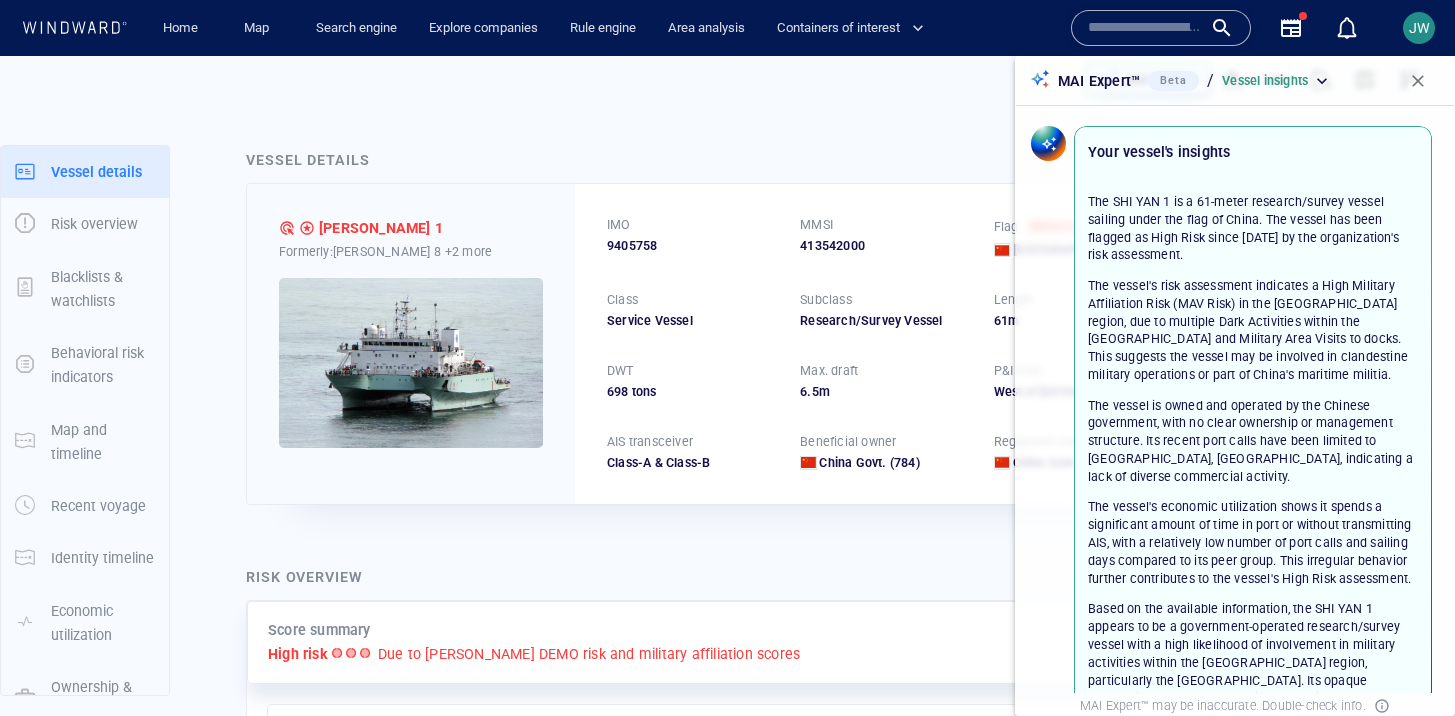 scroll, scrollTop: 0, scrollLeft: 0, axis: both 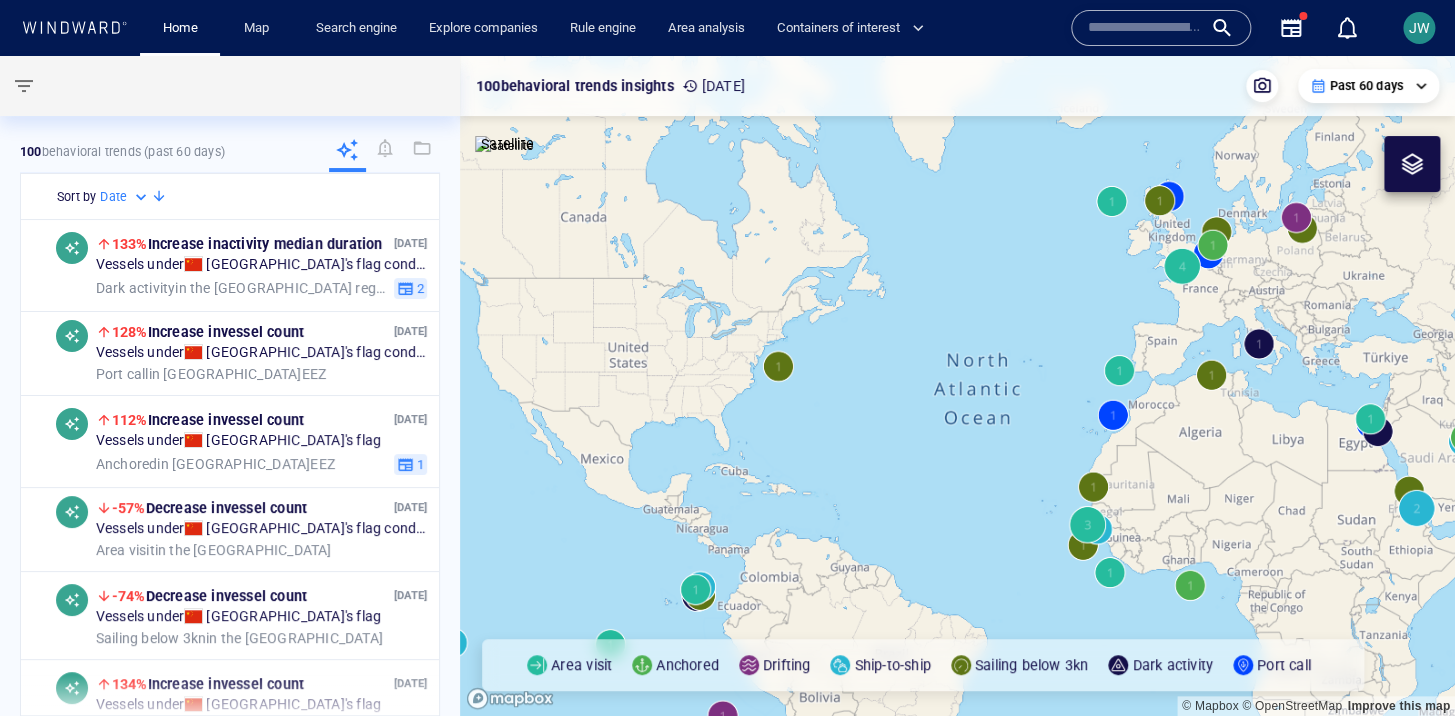 click at bounding box center [1145, 28] 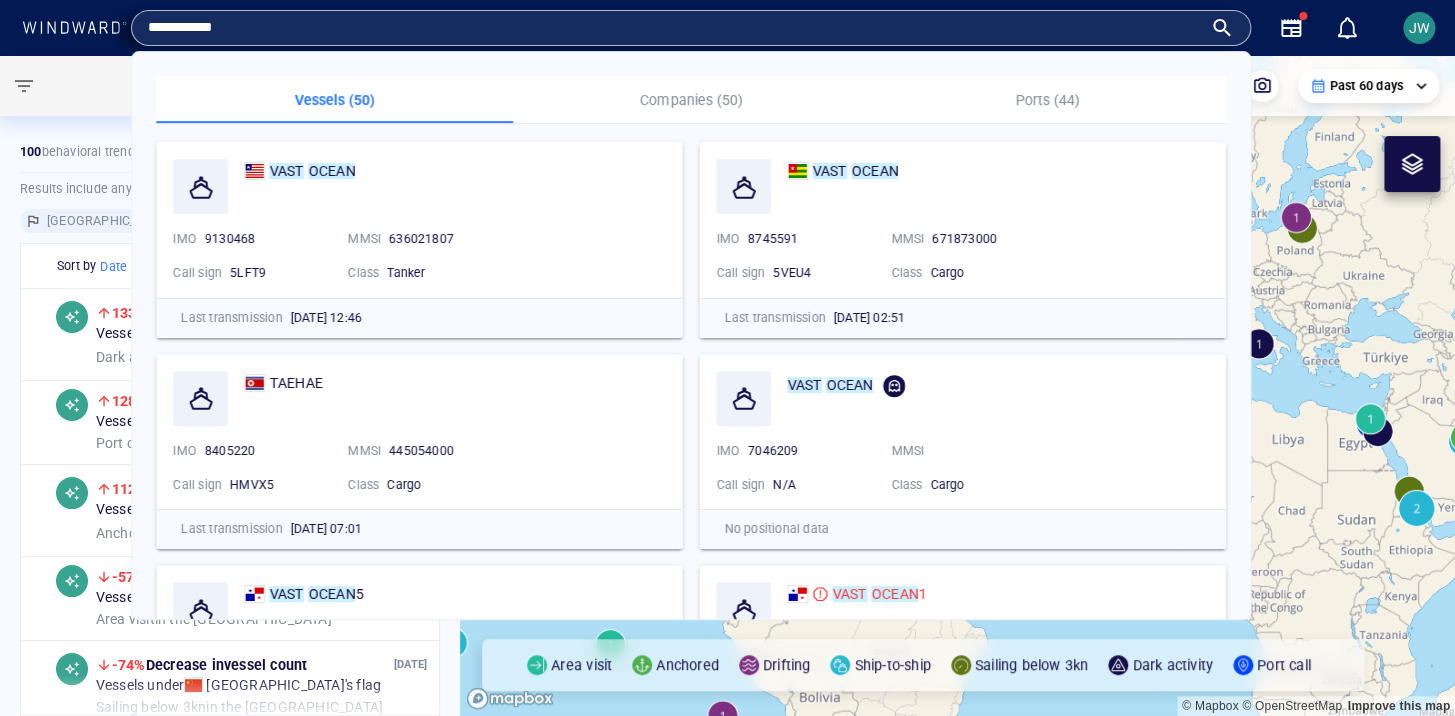 click on "**********" at bounding box center (675, 28) 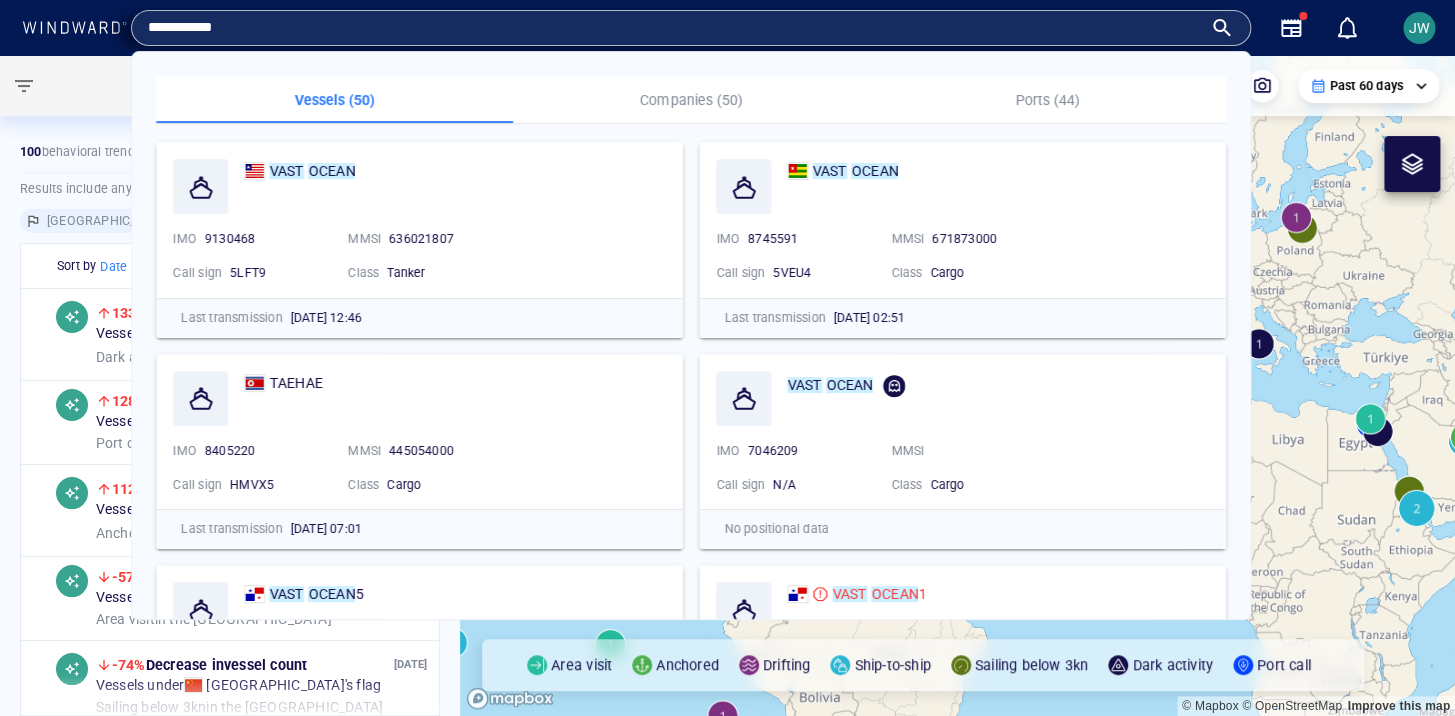 click on "**********" at bounding box center (675, 28) 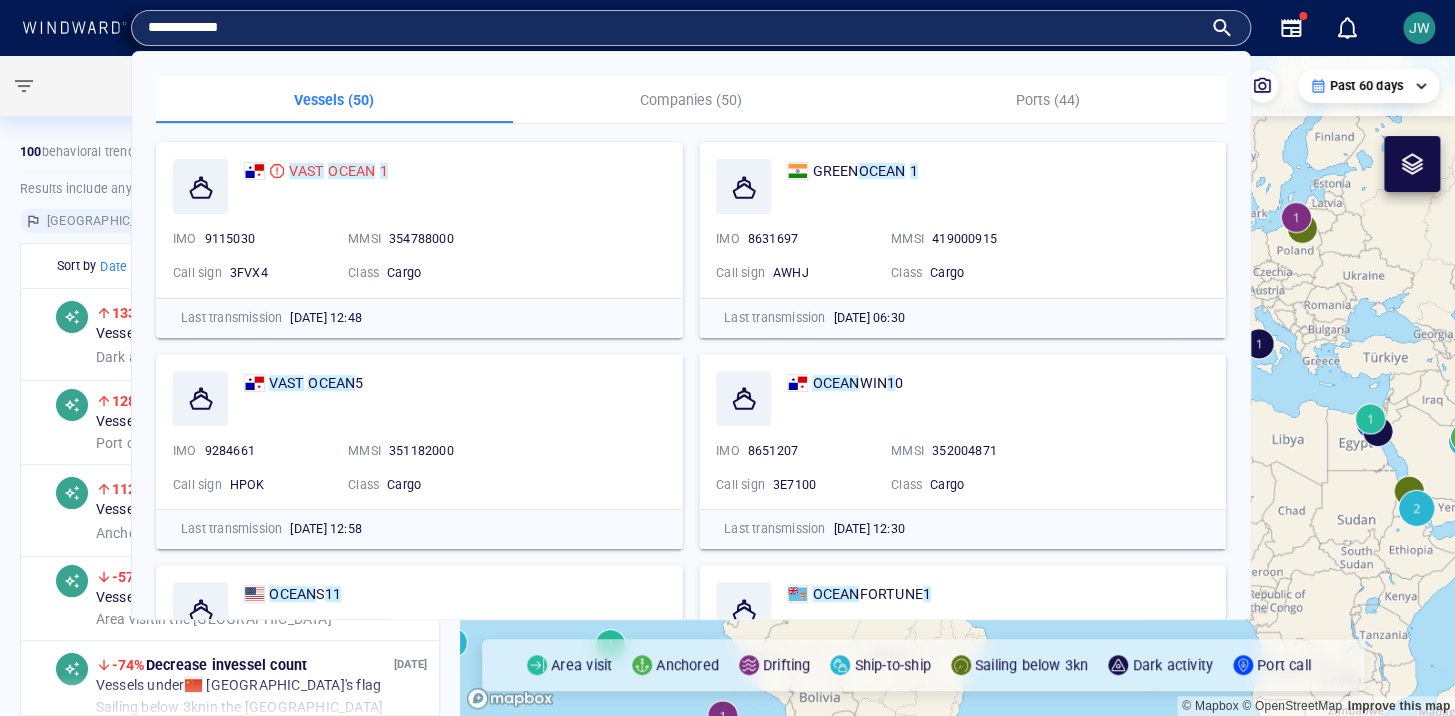 click on "**********" at bounding box center [675, 28] 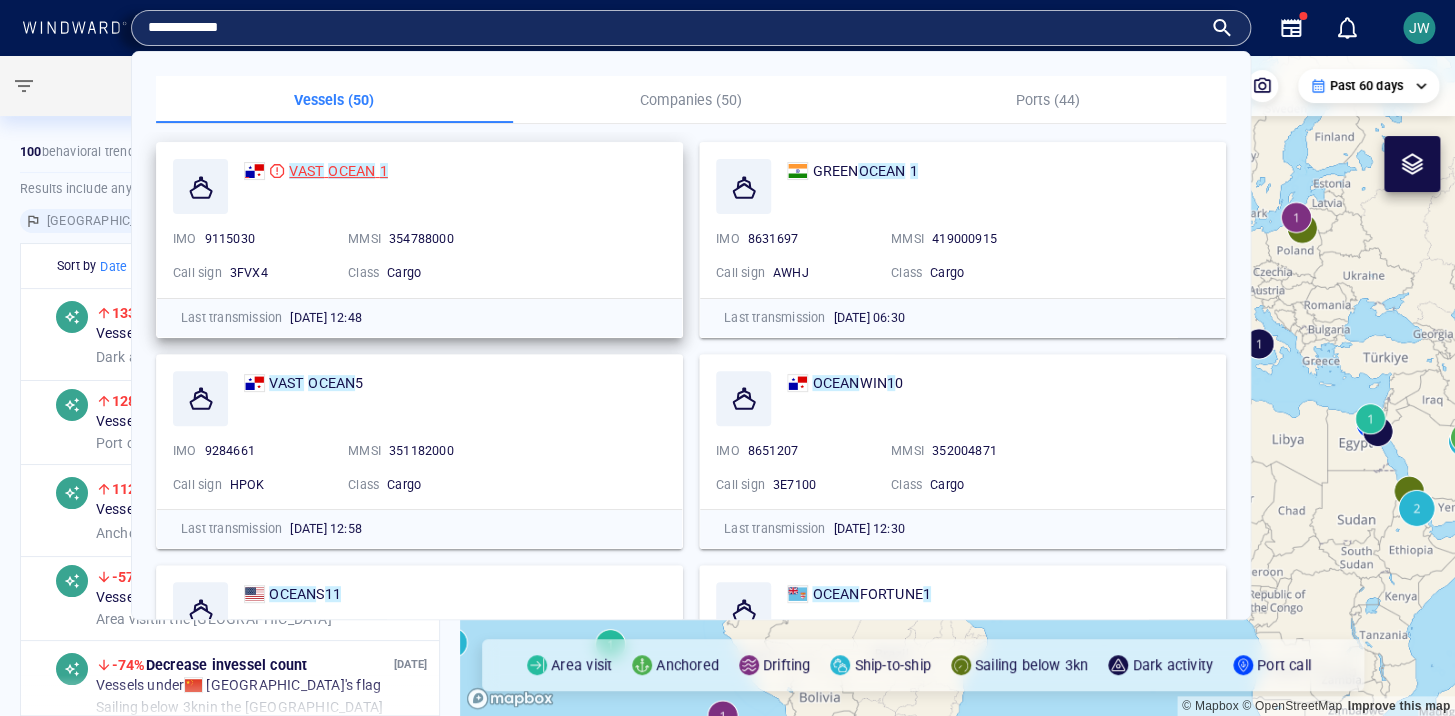 type on "**********" 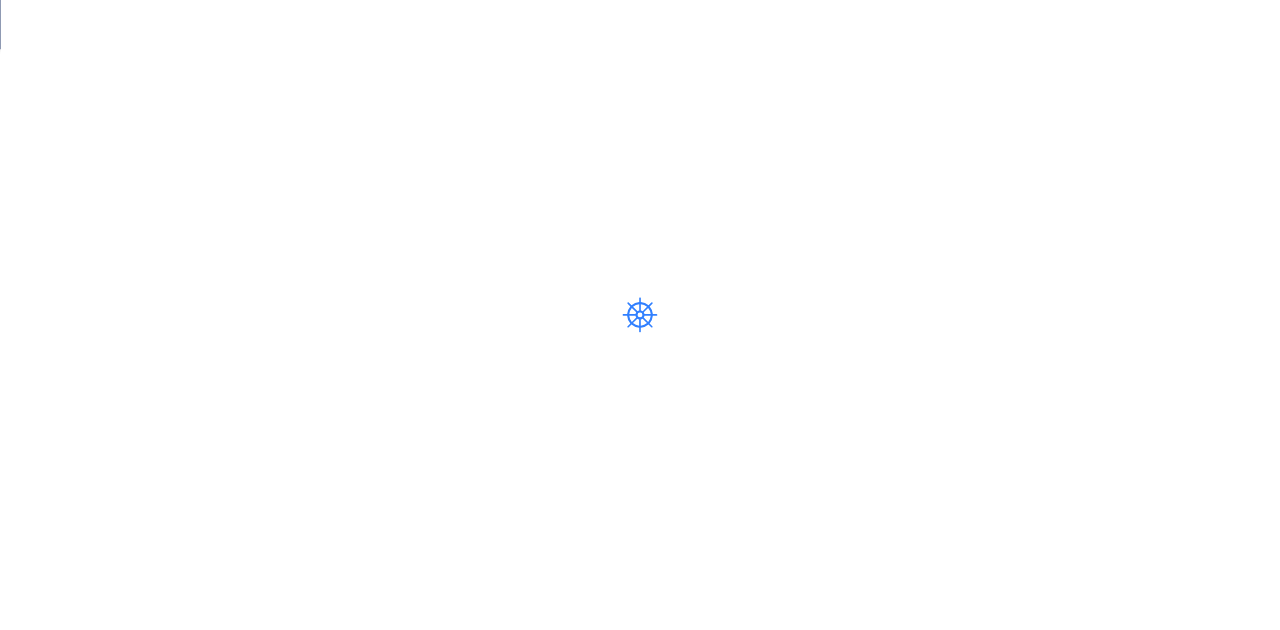 scroll, scrollTop: 0, scrollLeft: 0, axis: both 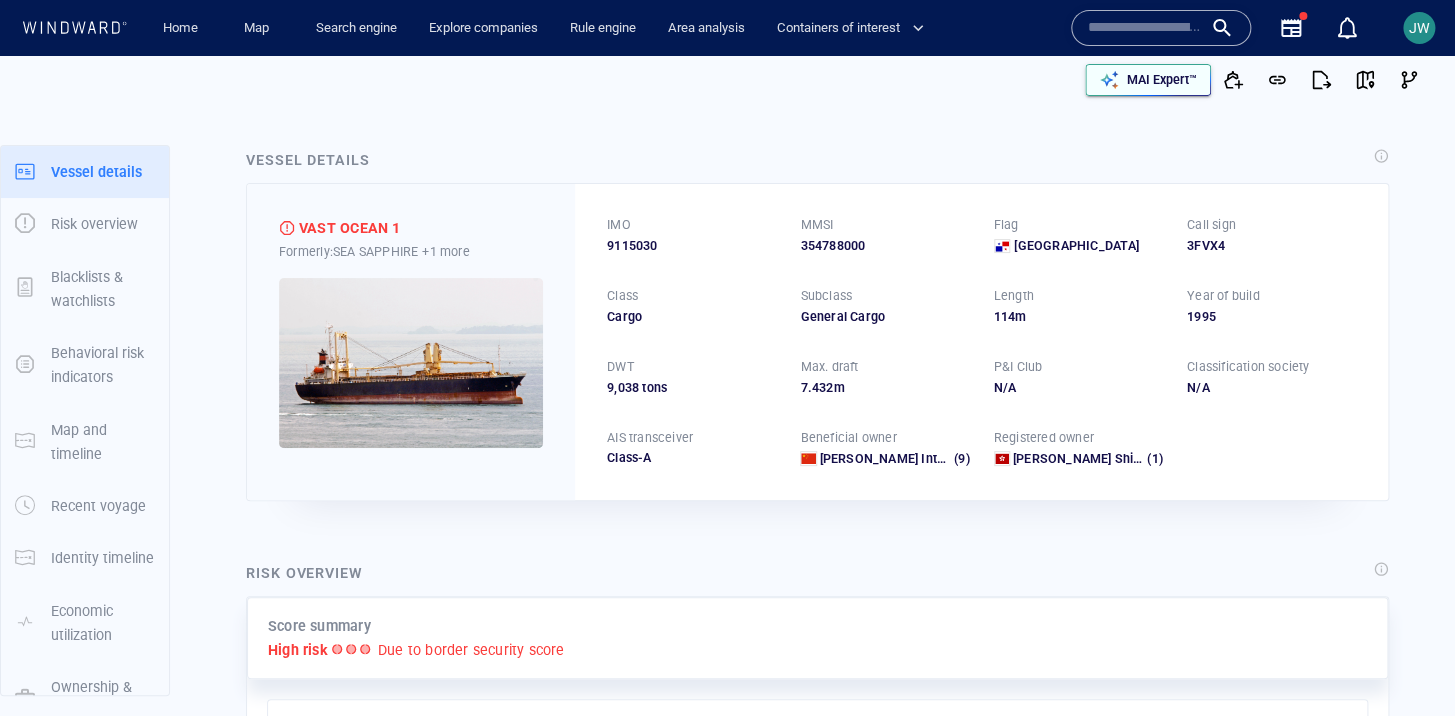 click on "MAI Expert™" at bounding box center [1162, 80] 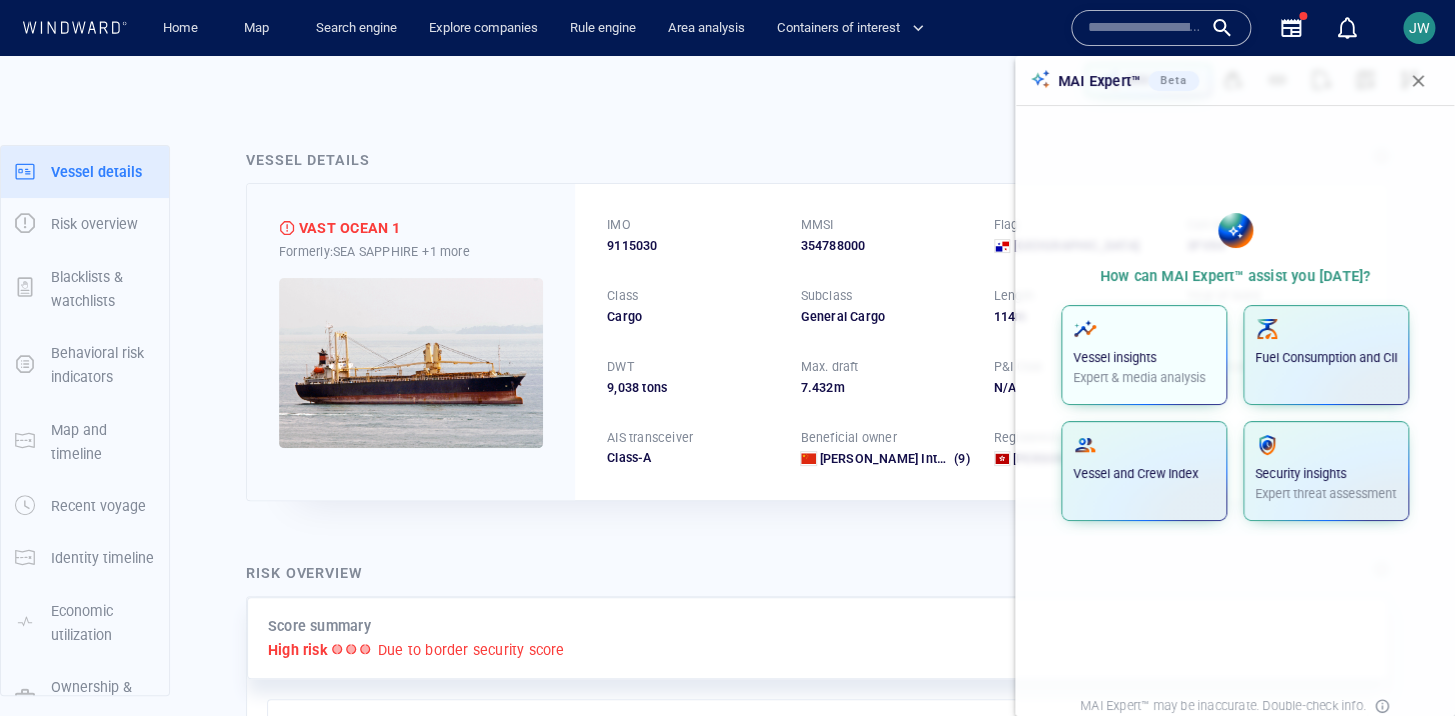 click on "Vessel insights Expert & media analysis" at bounding box center (1144, 355) 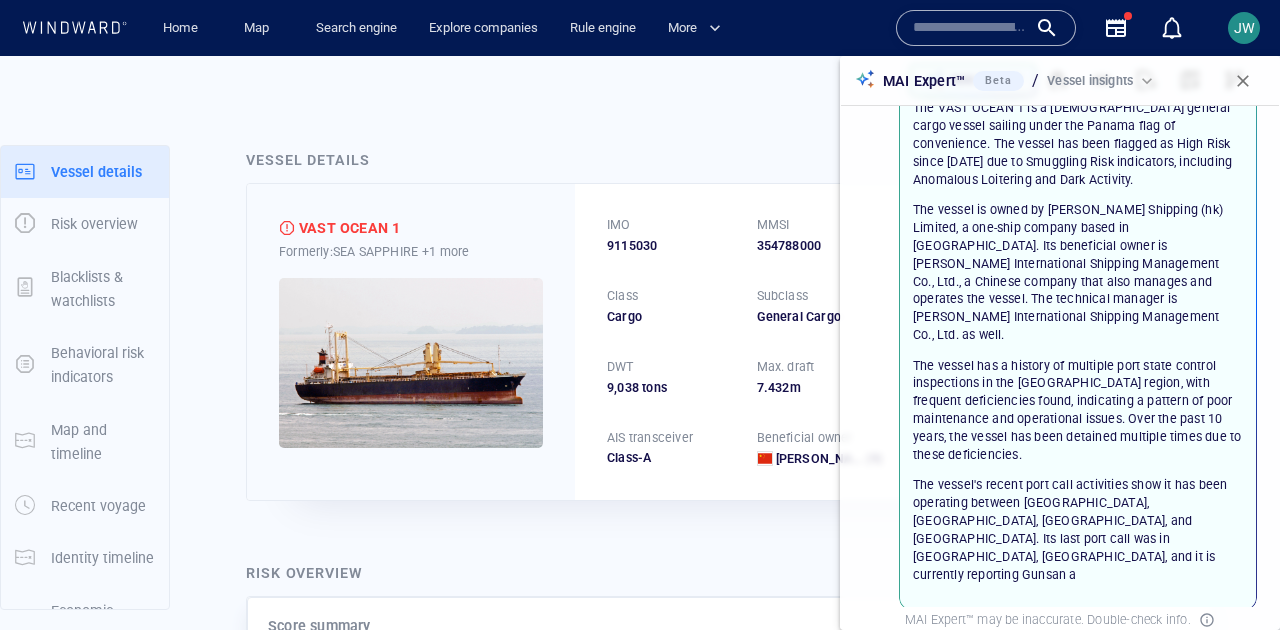 scroll, scrollTop: 0, scrollLeft: 0, axis: both 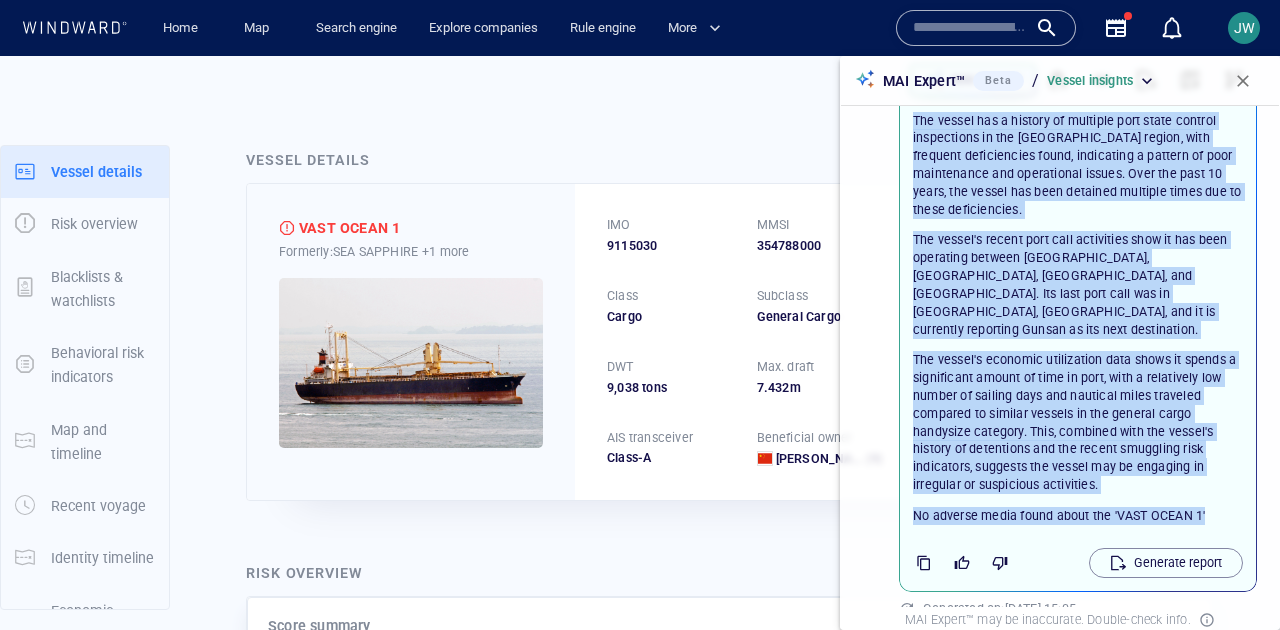 drag, startPoint x: 913, startPoint y: 152, endPoint x: 1224, endPoint y: 486, distance: 456.37375 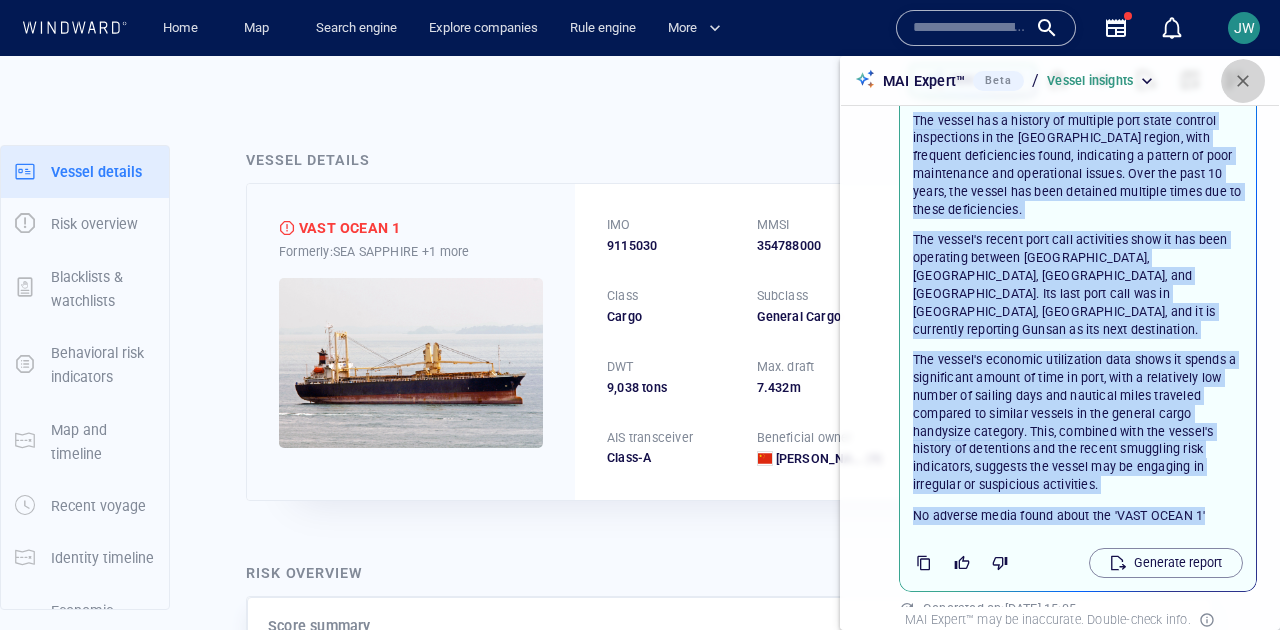 click at bounding box center (1243, 81) 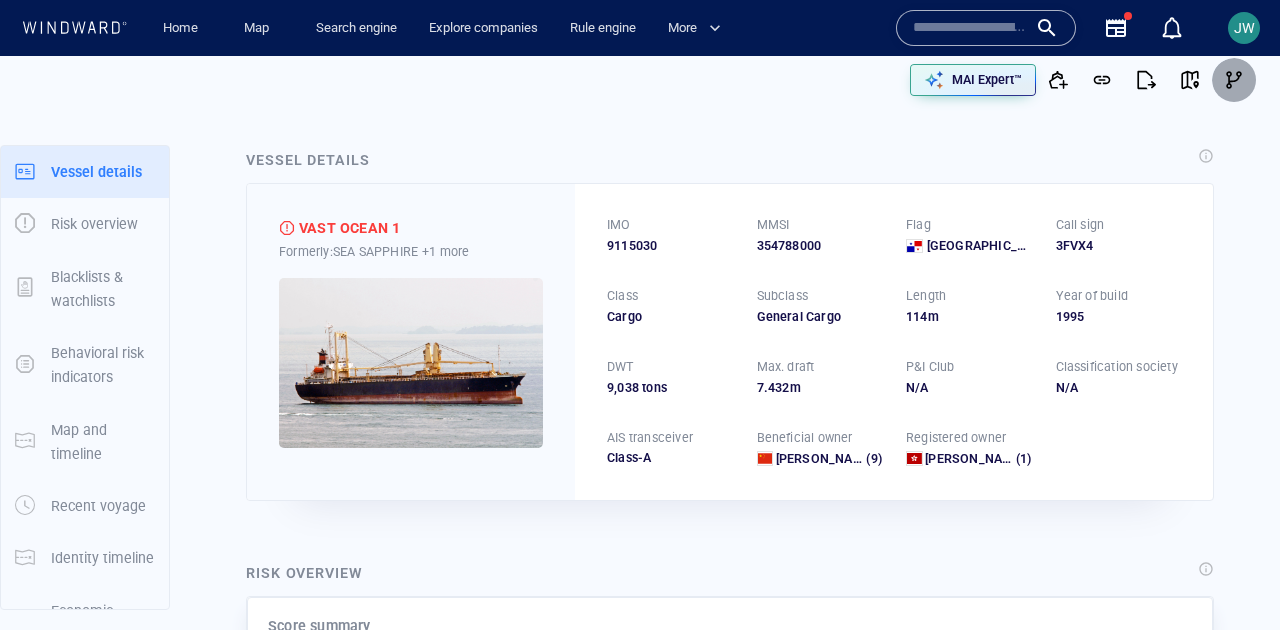 click at bounding box center [1234, 80] 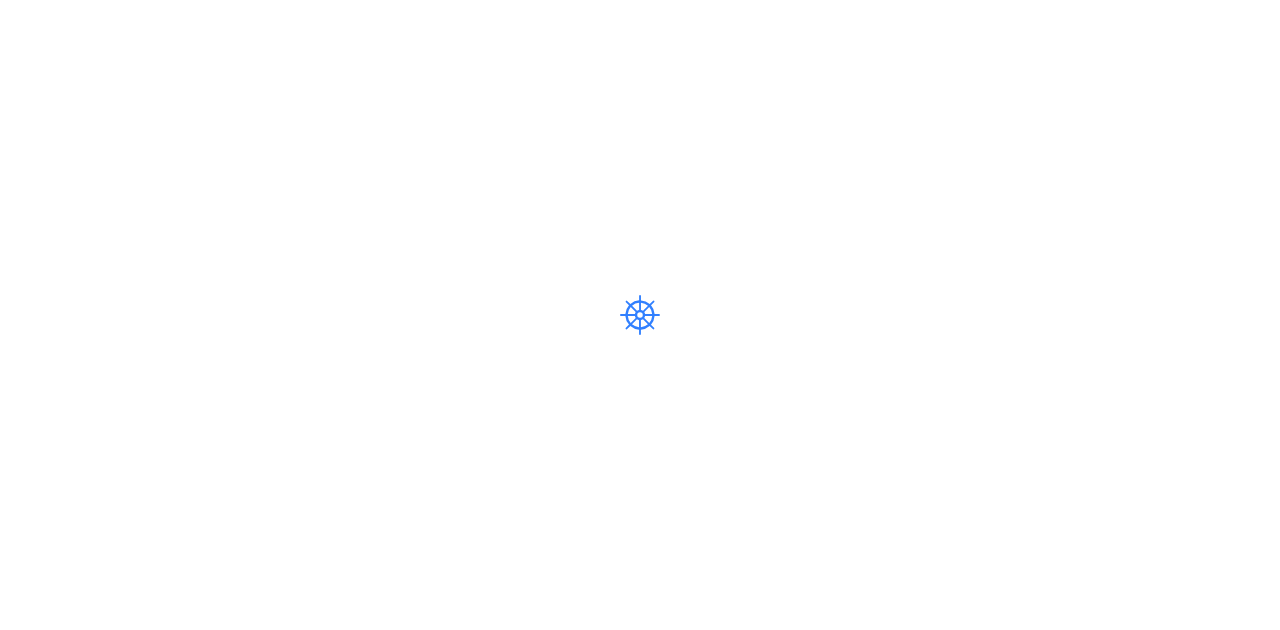 scroll, scrollTop: 0, scrollLeft: 0, axis: both 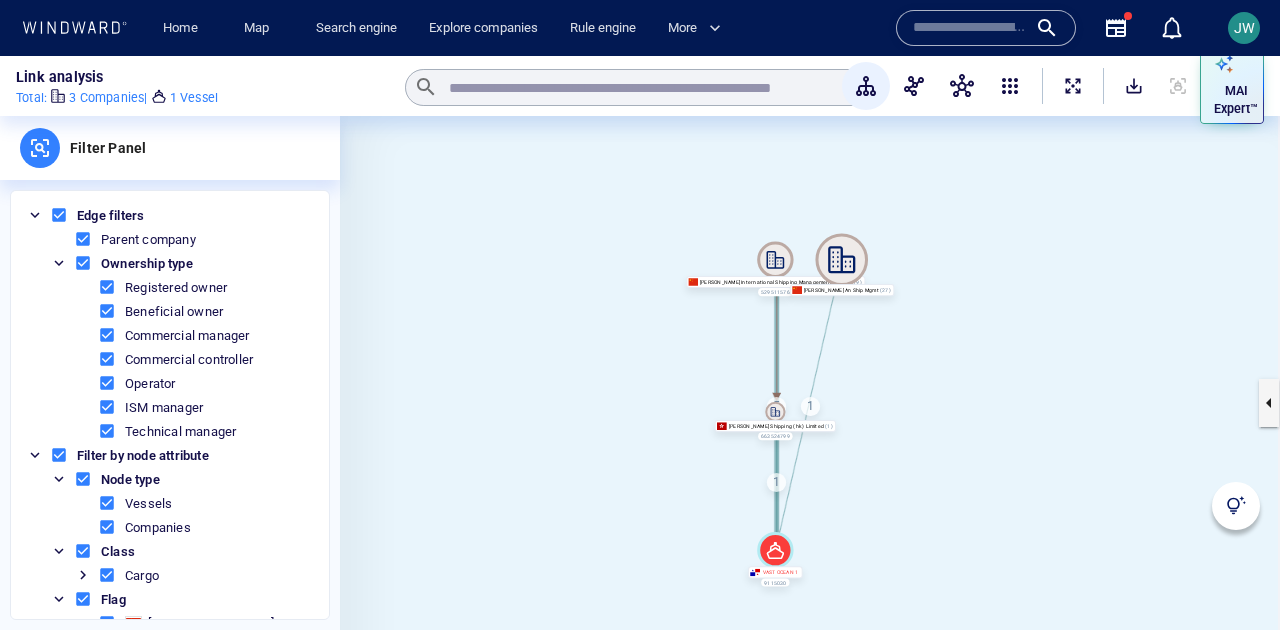 click at bounding box center [810, 403] 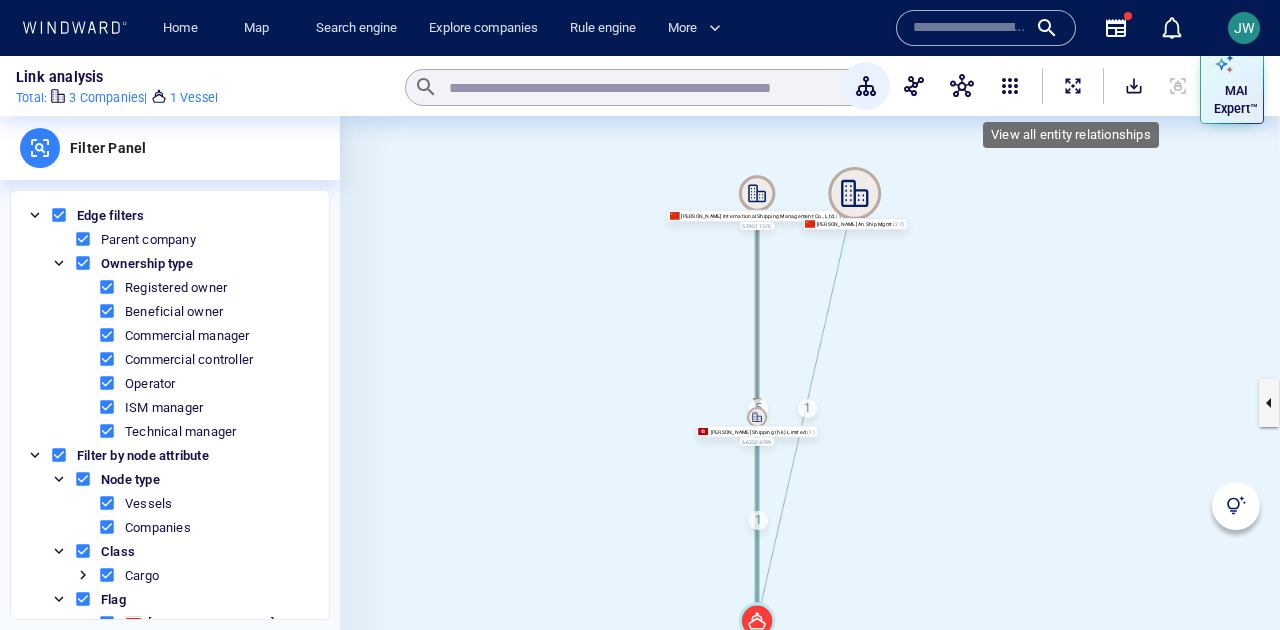 click at bounding box center (1073, 86) 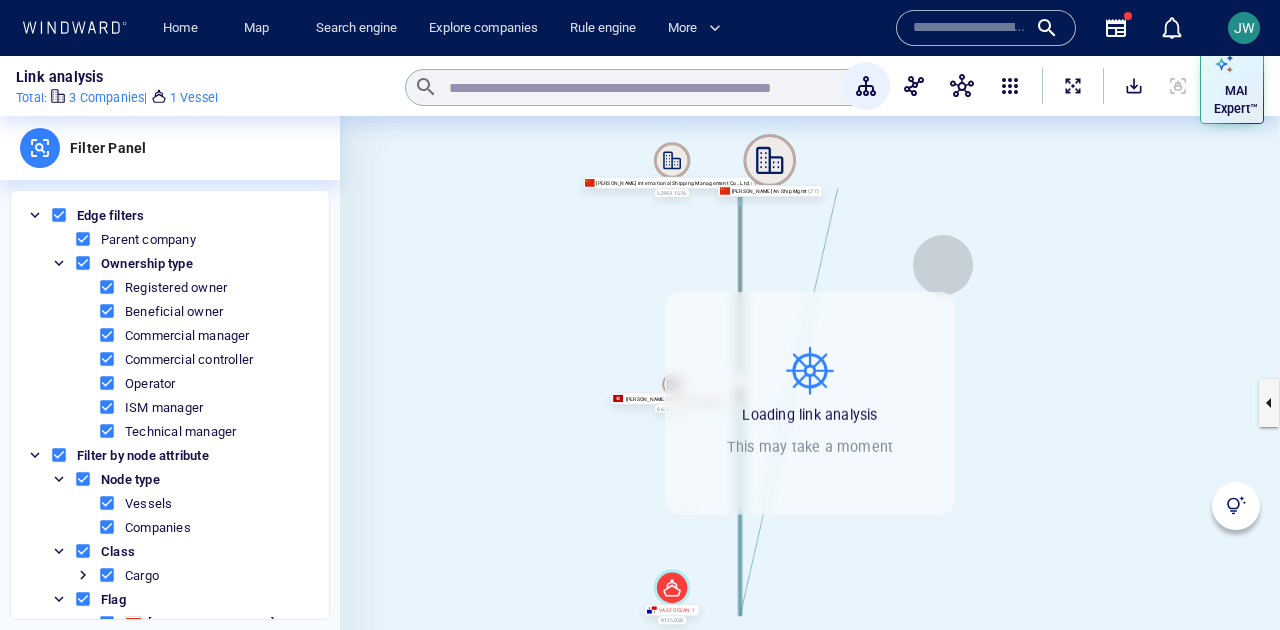 drag, startPoint x: 1017, startPoint y: 293, endPoint x: 922, endPoint y: 255, distance: 102.31813 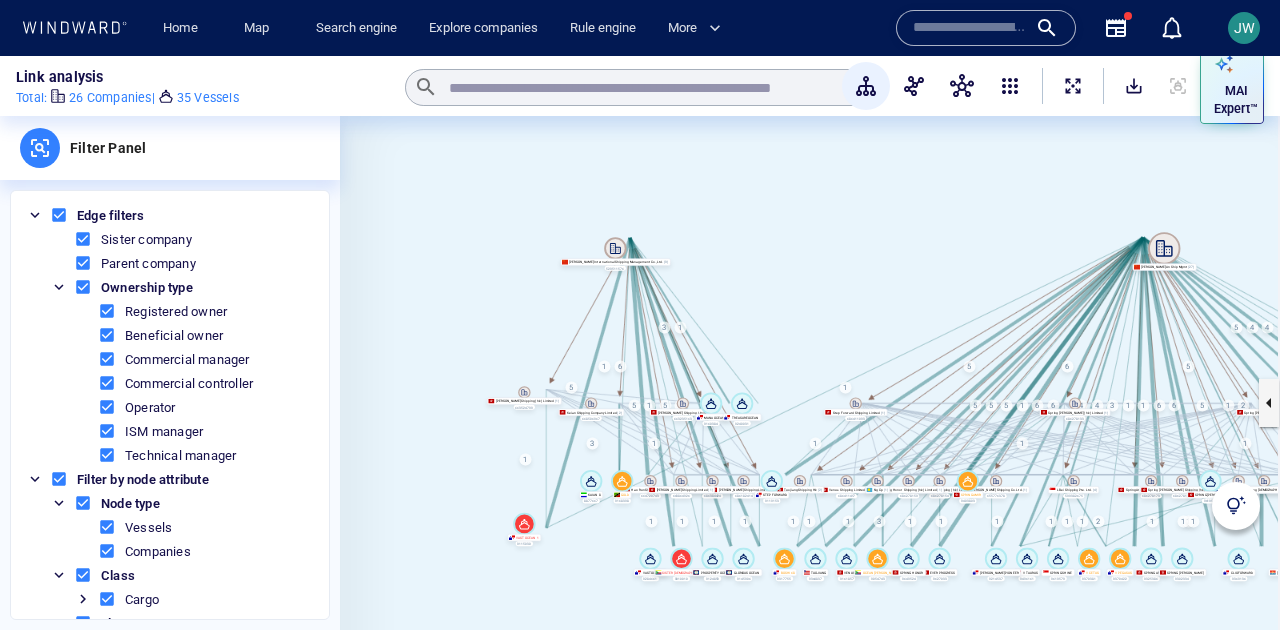 click at bounding box center (810, 403) 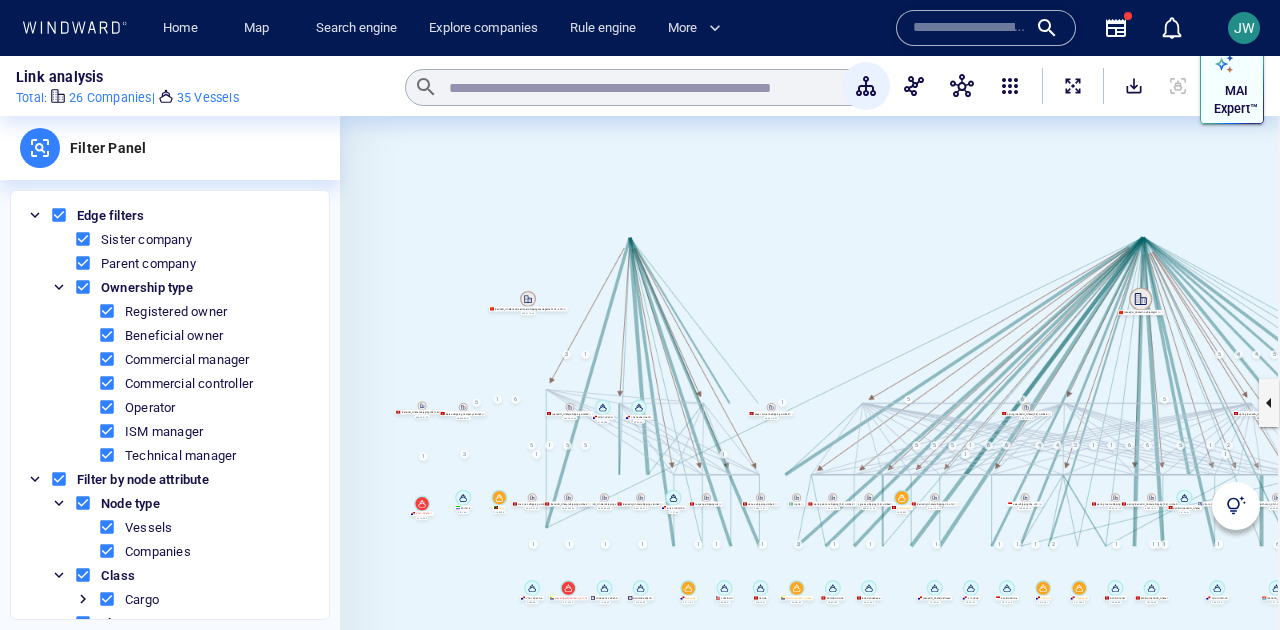 click on "MAI Expert™" at bounding box center (1236, 100) 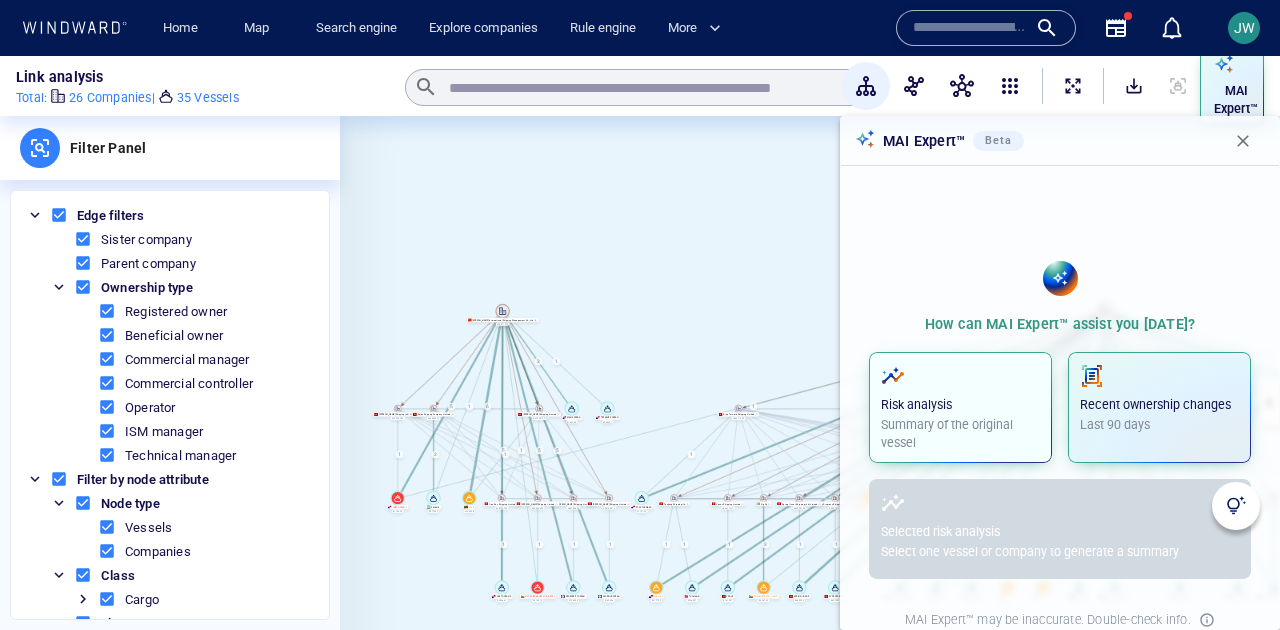 click at bounding box center (960, 376) 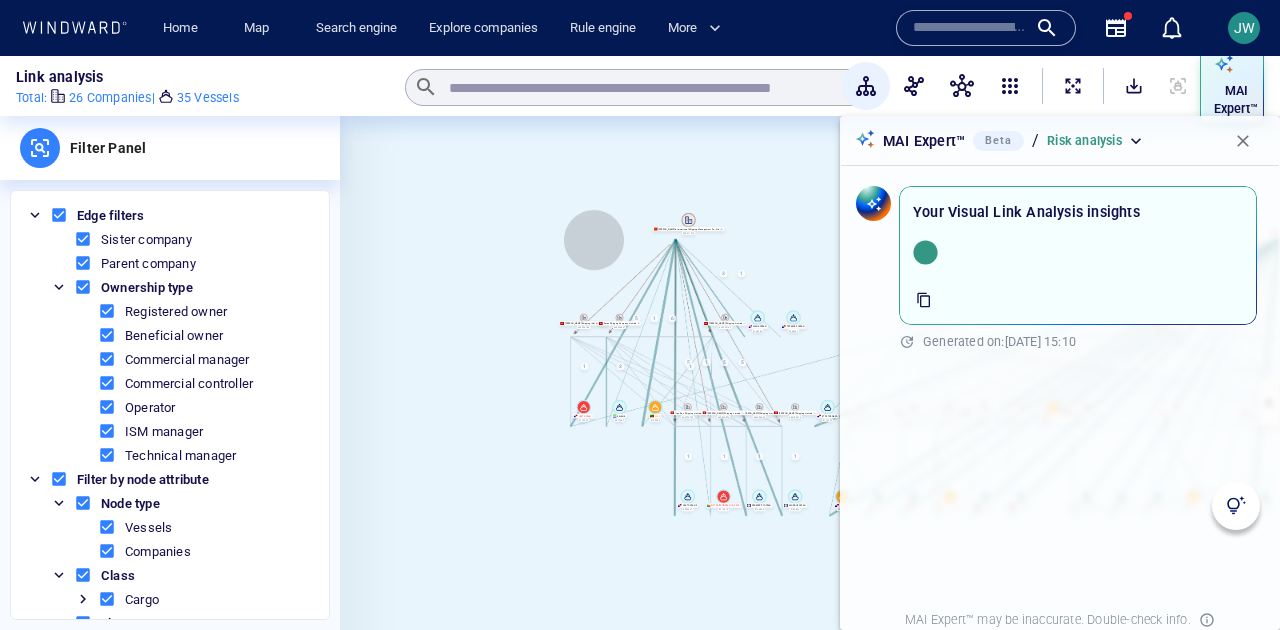 drag, startPoint x: 409, startPoint y: 328, endPoint x: 560, endPoint y: 222, distance: 184.4912 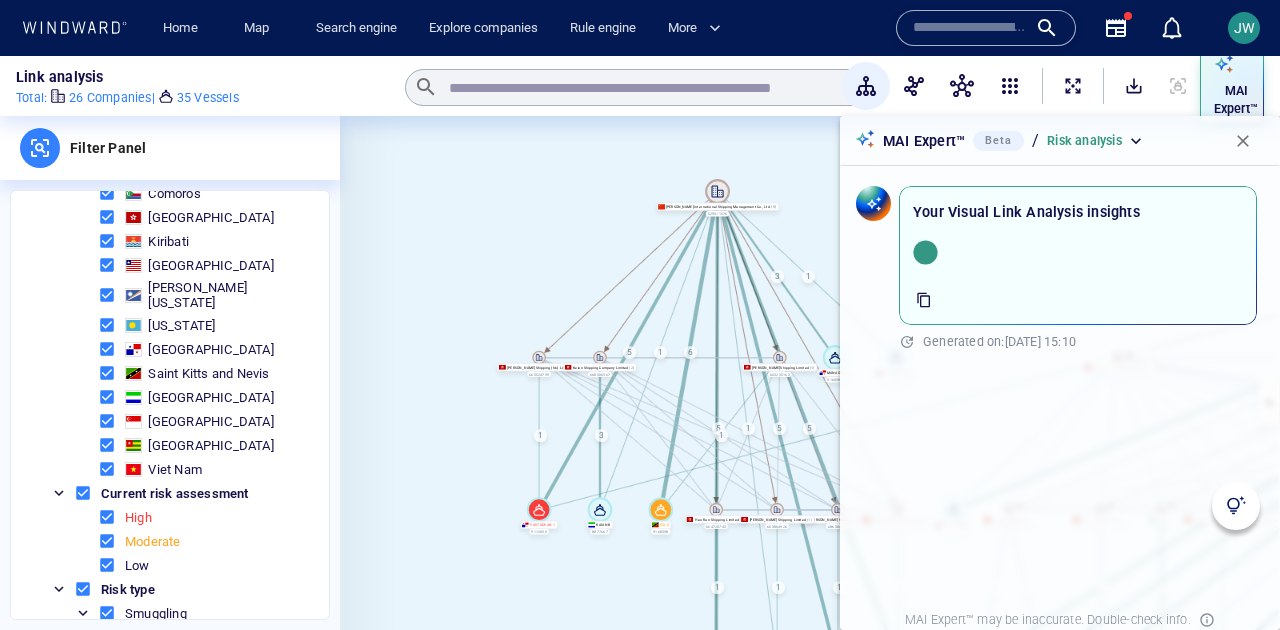 scroll, scrollTop: 501, scrollLeft: 0, axis: vertical 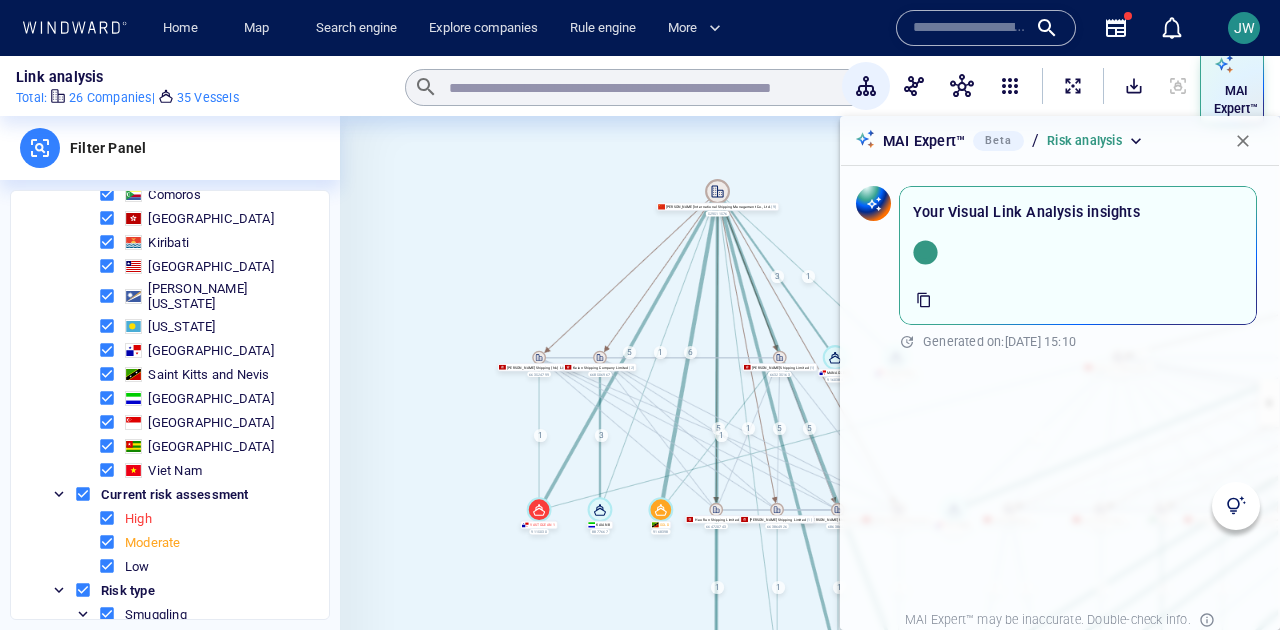 click at bounding box center [107, 542] 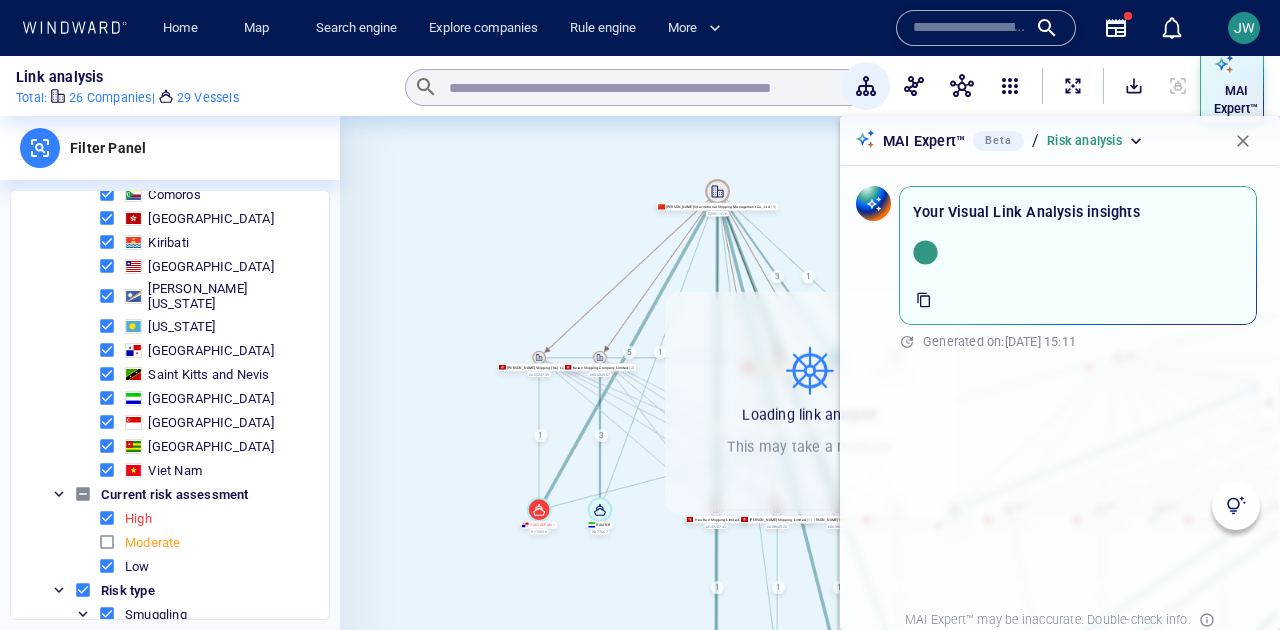click at bounding box center [107, 566] 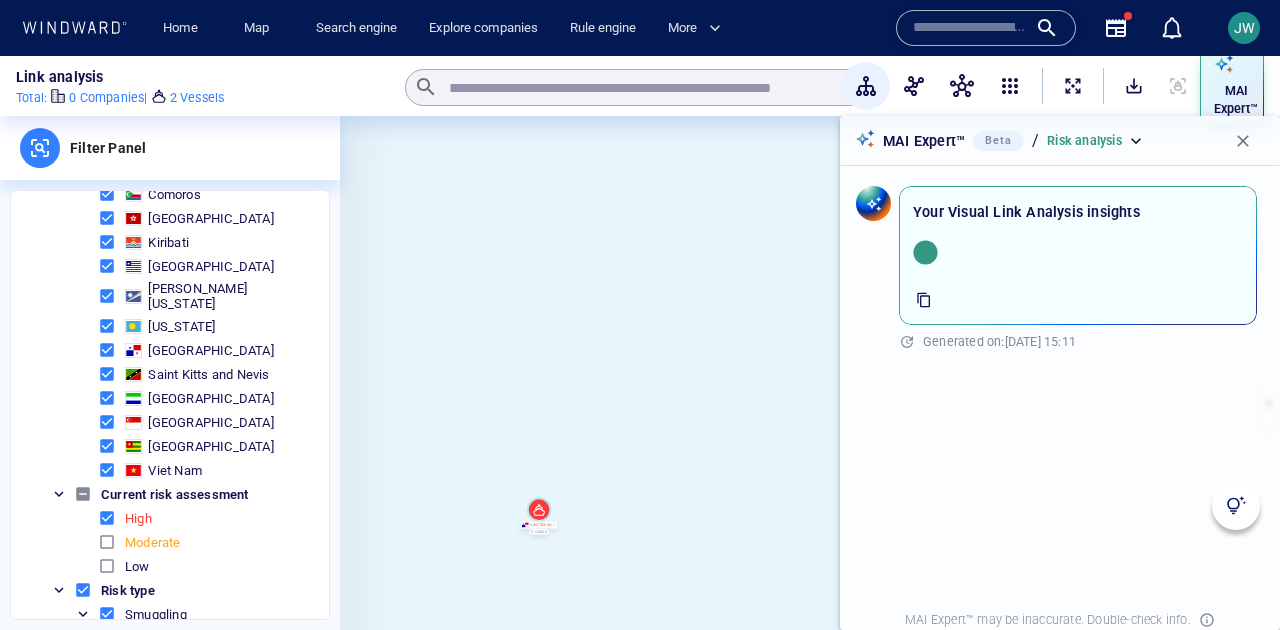 click at bounding box center [107, 542] 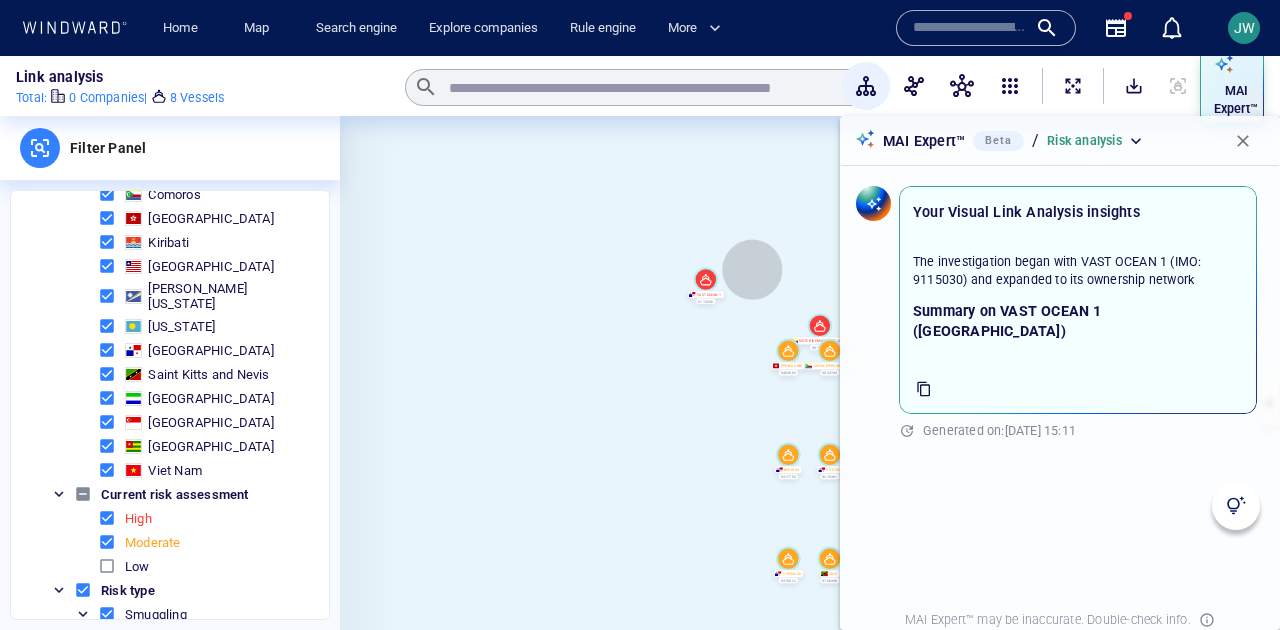 drag, startPoint x: 724, startPoint y: 263, endPoint x: 564, endPoint y: 253, distance: 160.3122 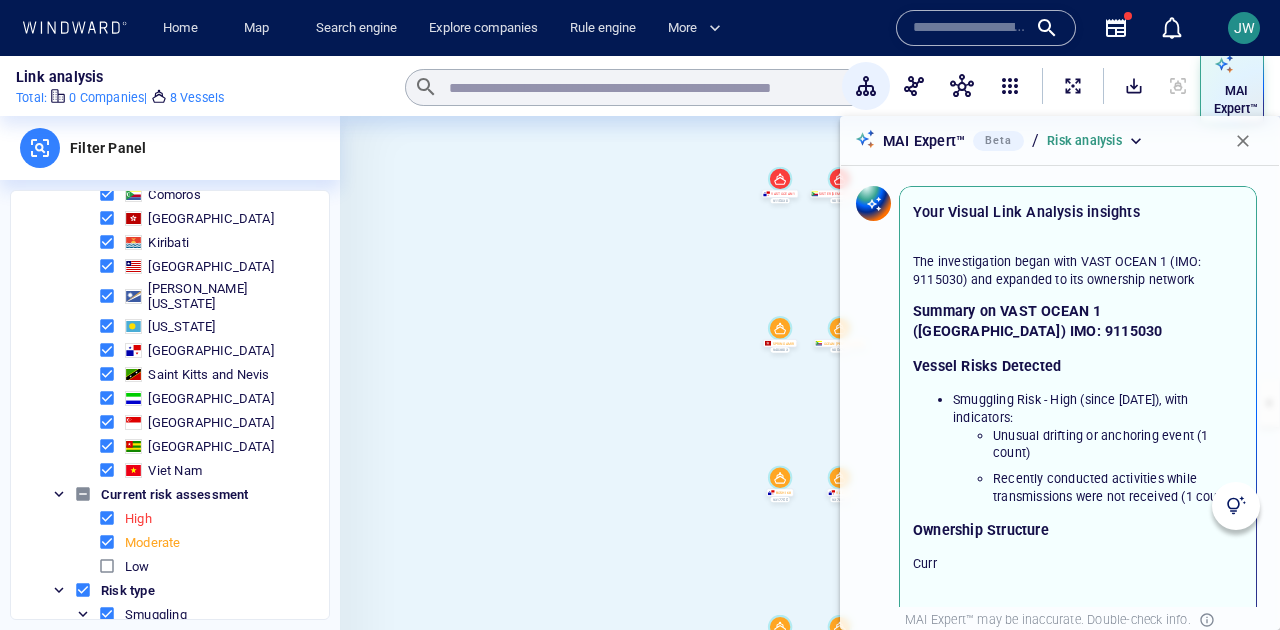 click at bounding box center (107, 566) 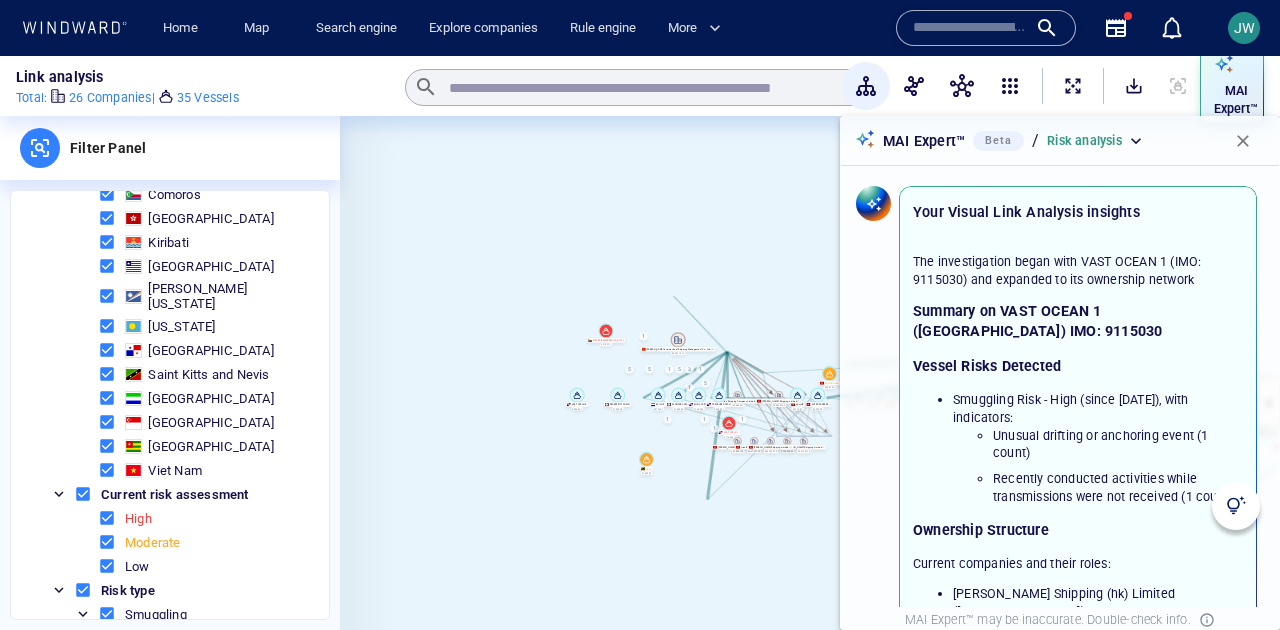 click at bounding box center (810, 403) 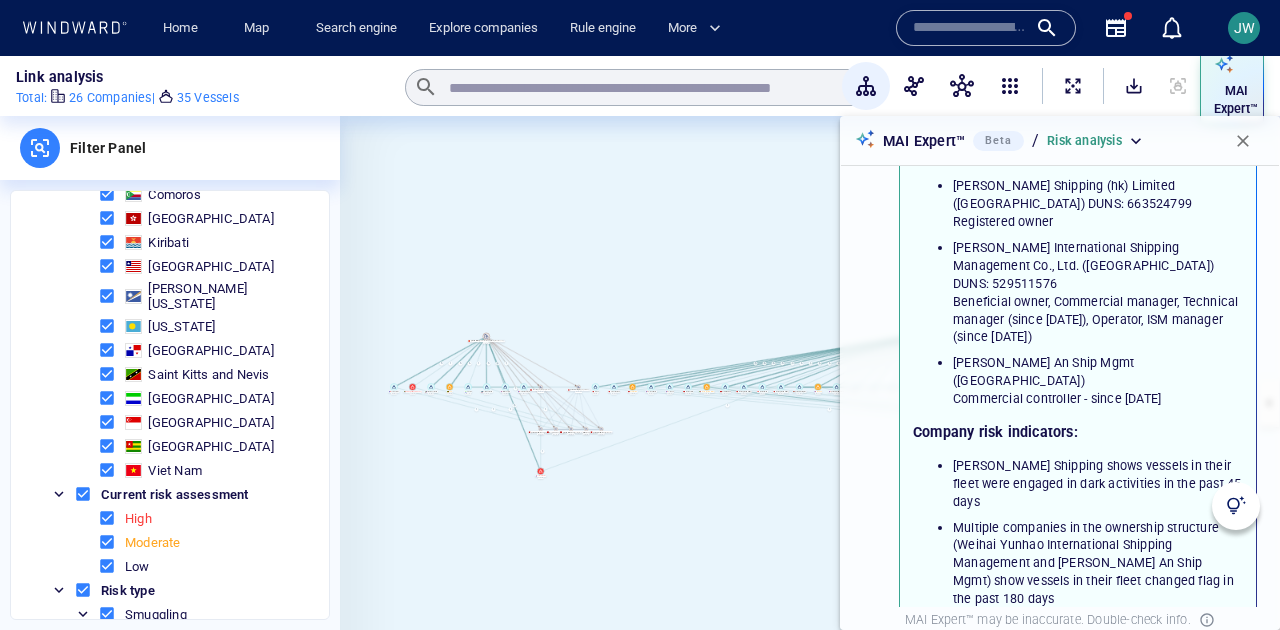 scroll, scrollTop: 478, scrollLeft: 0, axis: vertical 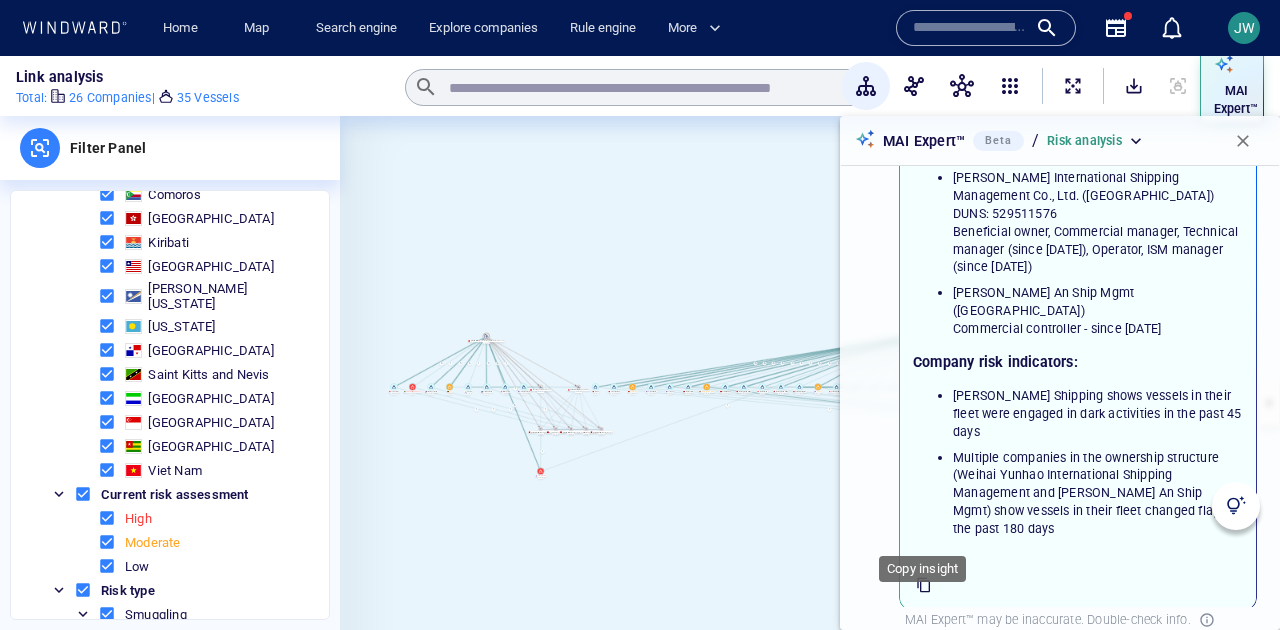 click 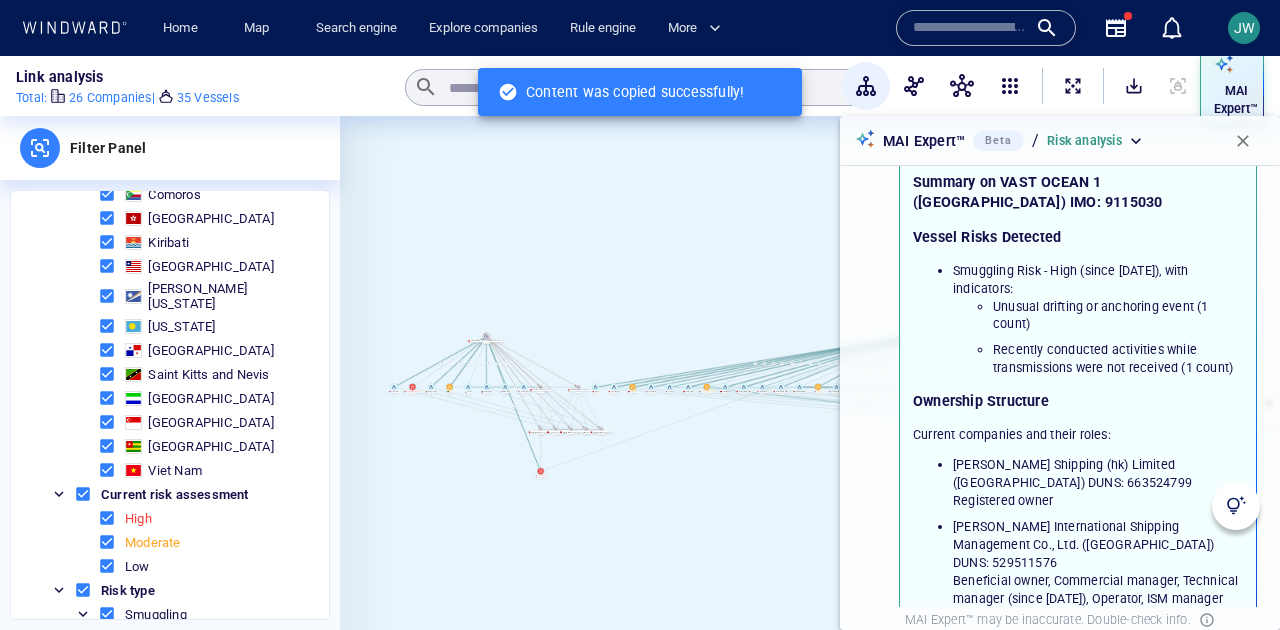 scroll, scrollTop: 0, scrollLeft: 0, axis: both 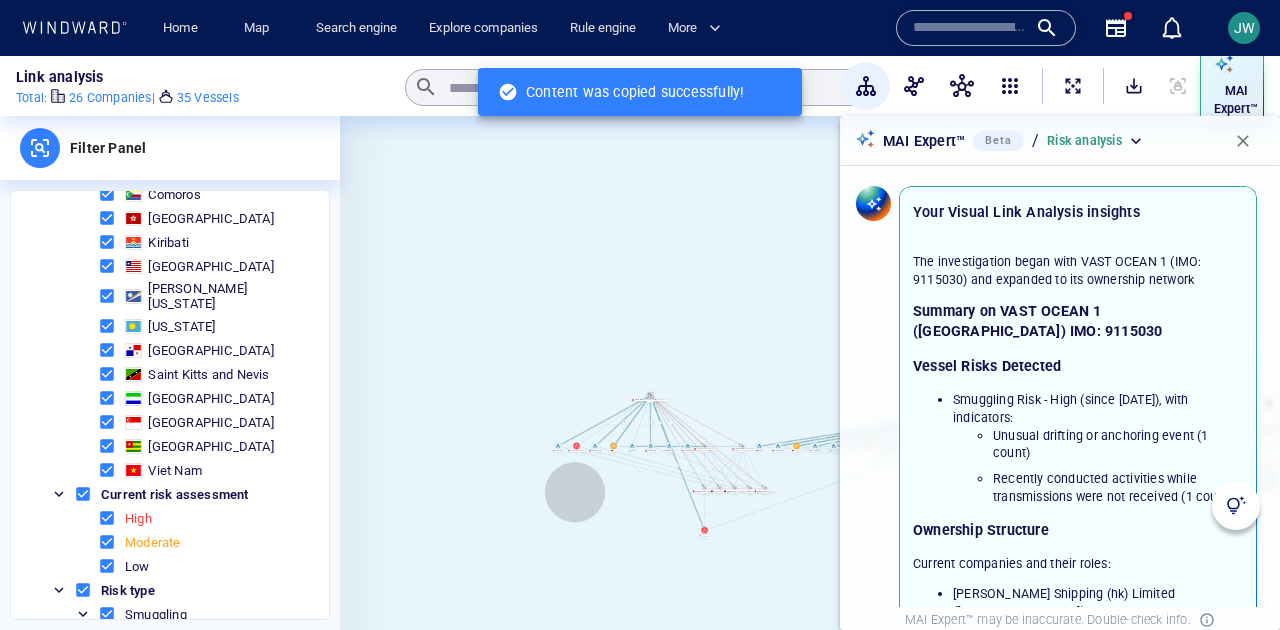 drag, startPoint x: 411, startPoint y: 433, endPoint x: 575, endPoint y: 492, distance: 174.29 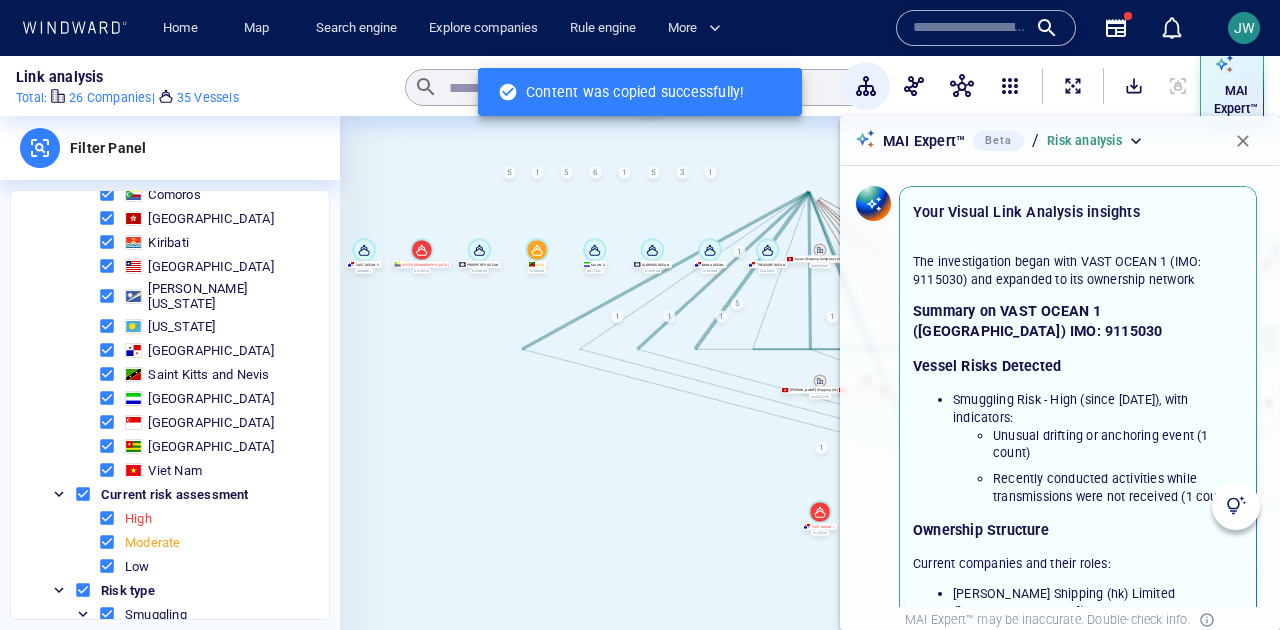drag, startPoint x: 617, startPoint y: 435, endPoint x: 460, endPoint y: 336, distance: 185.60712 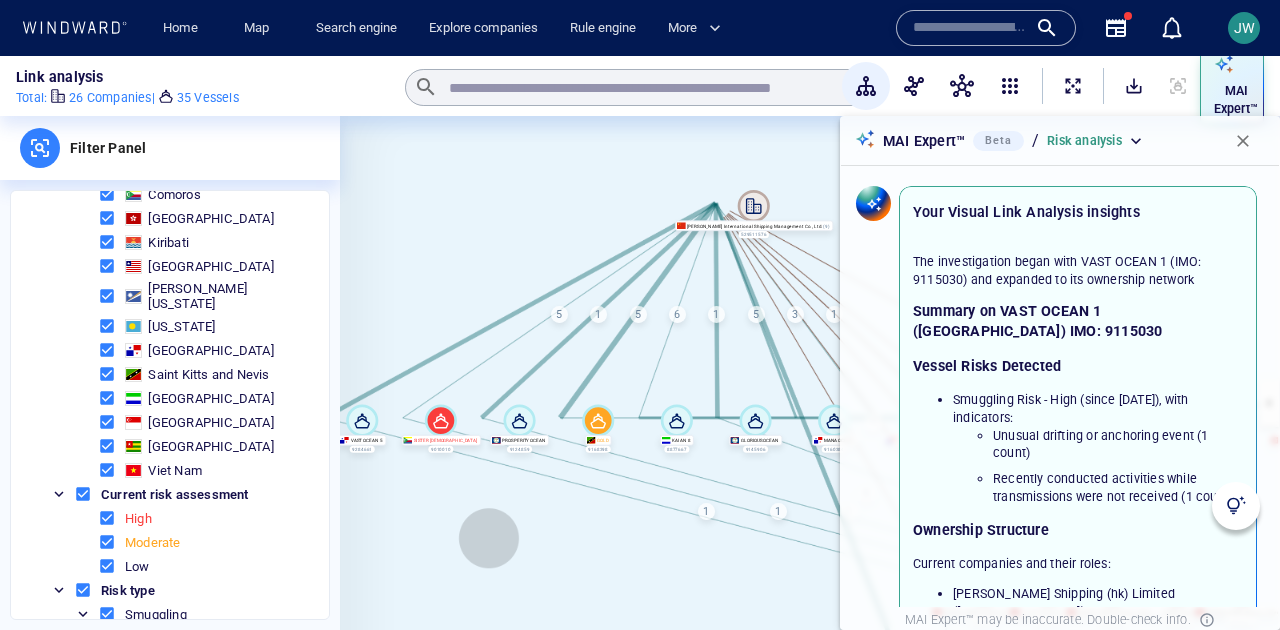 drag, startPoint x: 460, startPoint y: 336, endPoint x: 495, endPoint y: 538, distance: 205.00975 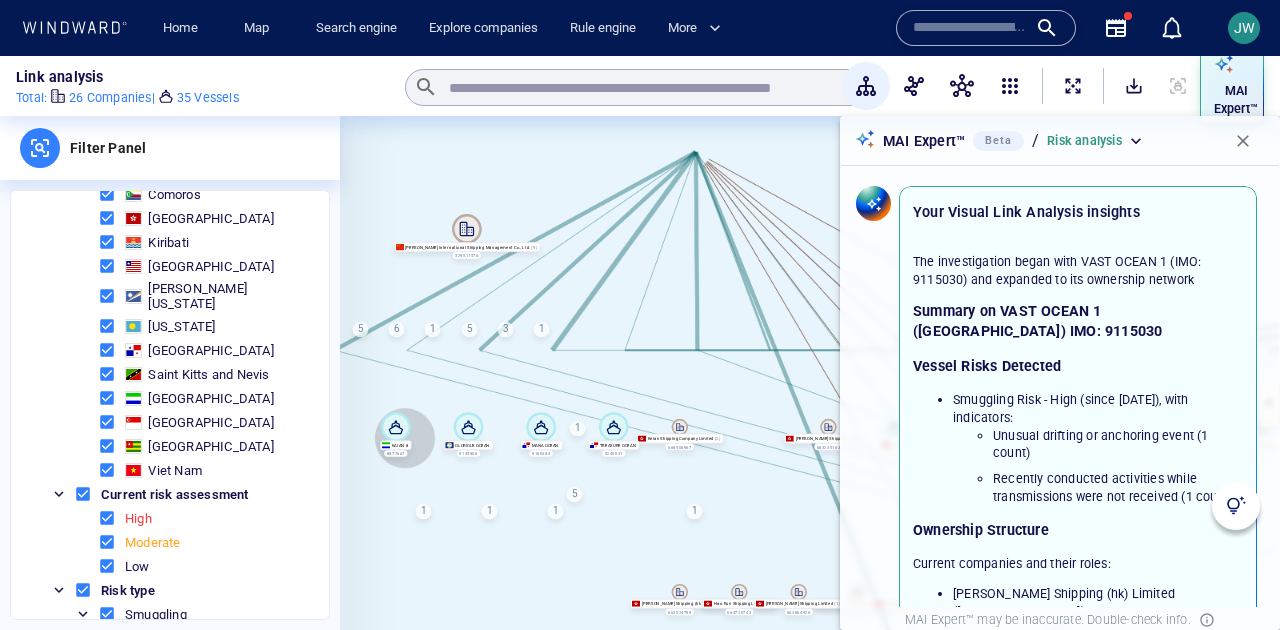 drag, startPoint x: 483, startPoint y: 505, endPoint x: 216, endPoint y: 505, distance: 267 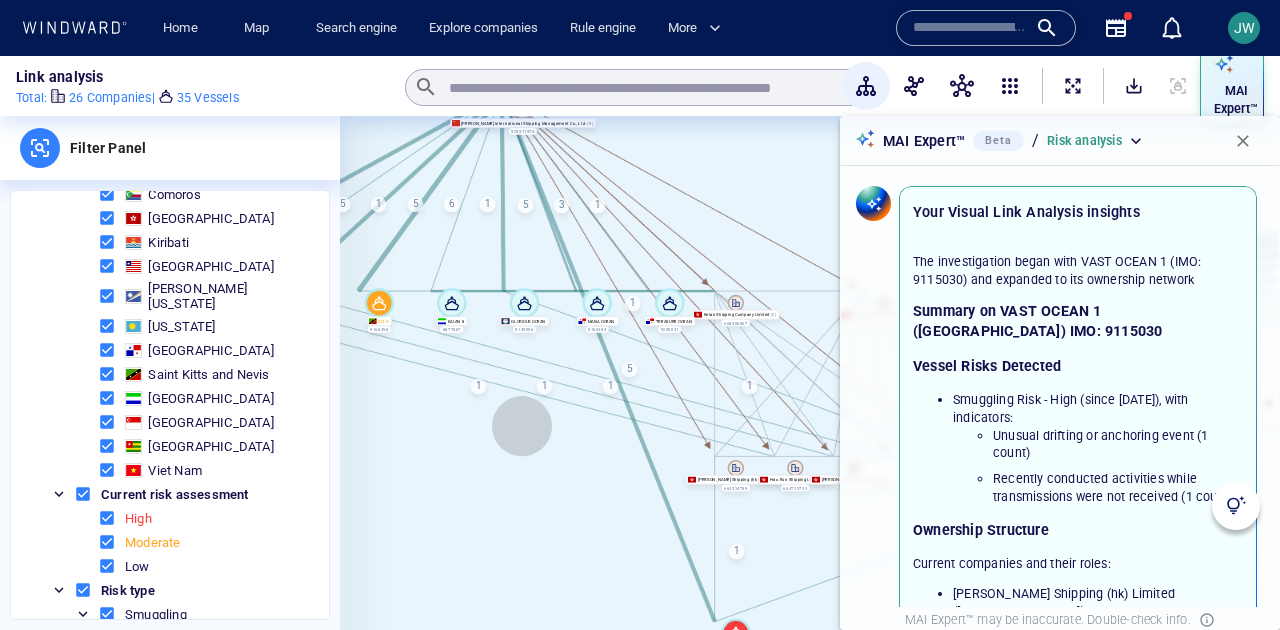 drag, startPoint x: 468, startPoint y: 551, endPoint x: 523, endPoint y: 427, distance: 135.65028 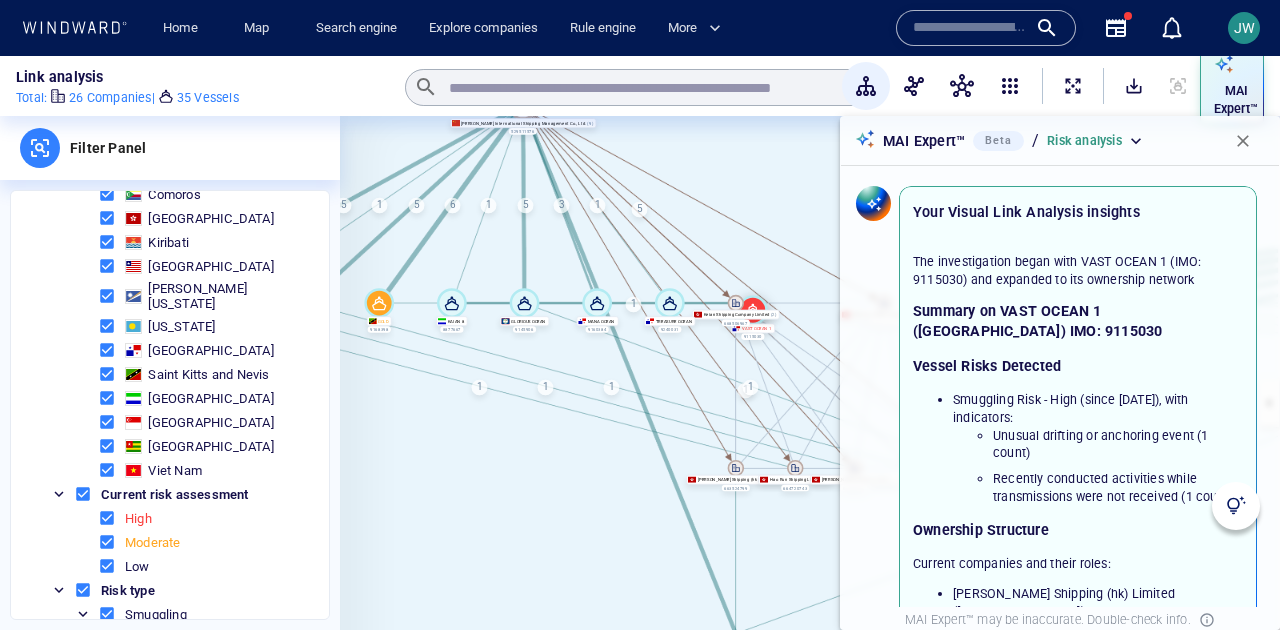 drag, startPoint x: 737, startPoint y: 626, endPoint x: 768, endPoint y: 273, distance: 354.35858 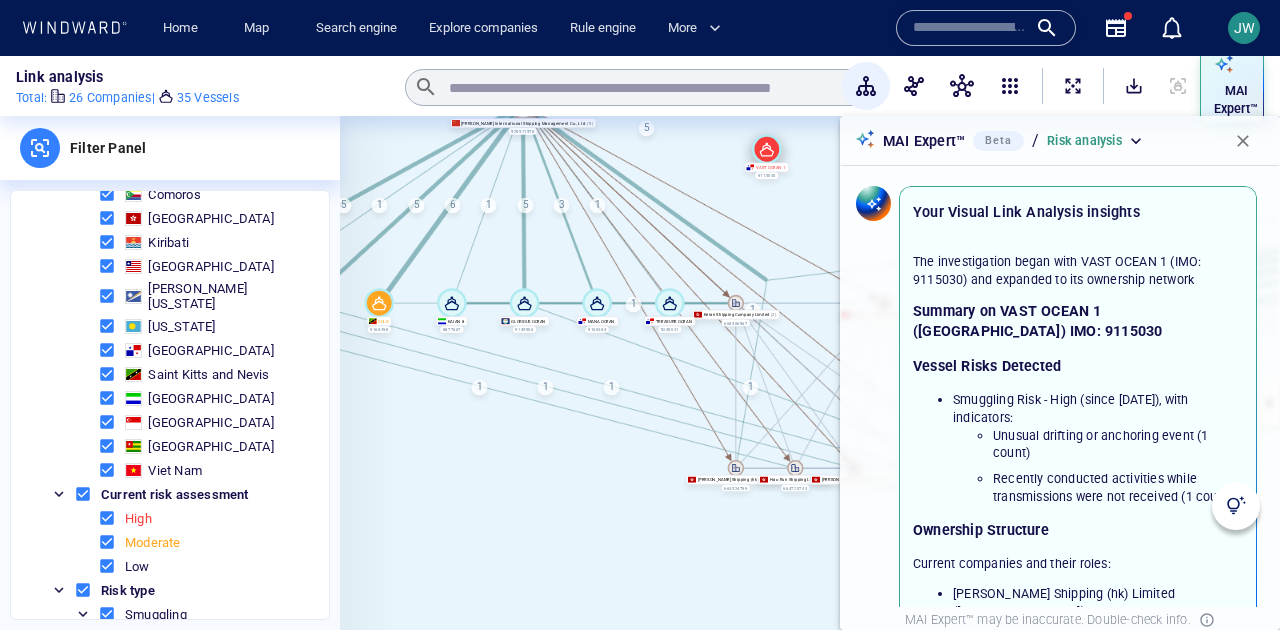 drag, startPoint x: 768, startPoint y: 273, endPoint x: 768, endPoint y: 142, distance: 131 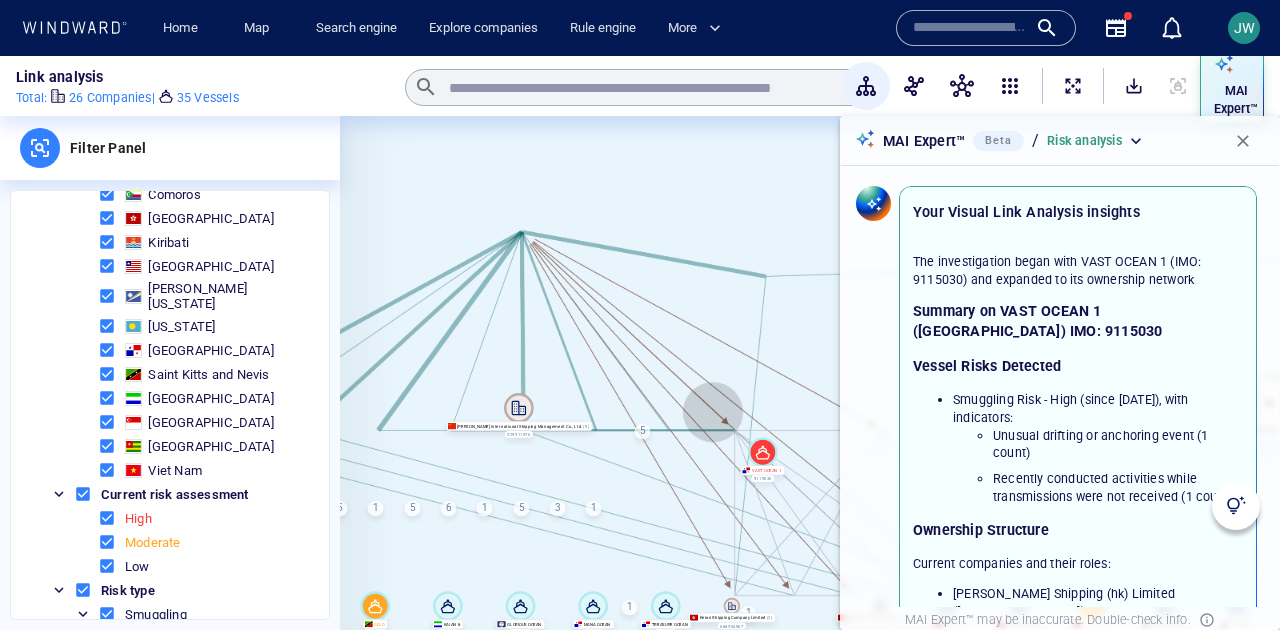 drag, startPoint x: 716, startPoint y: 171, endPoint x: 713, endPoint y: 489, distance: 318.01416 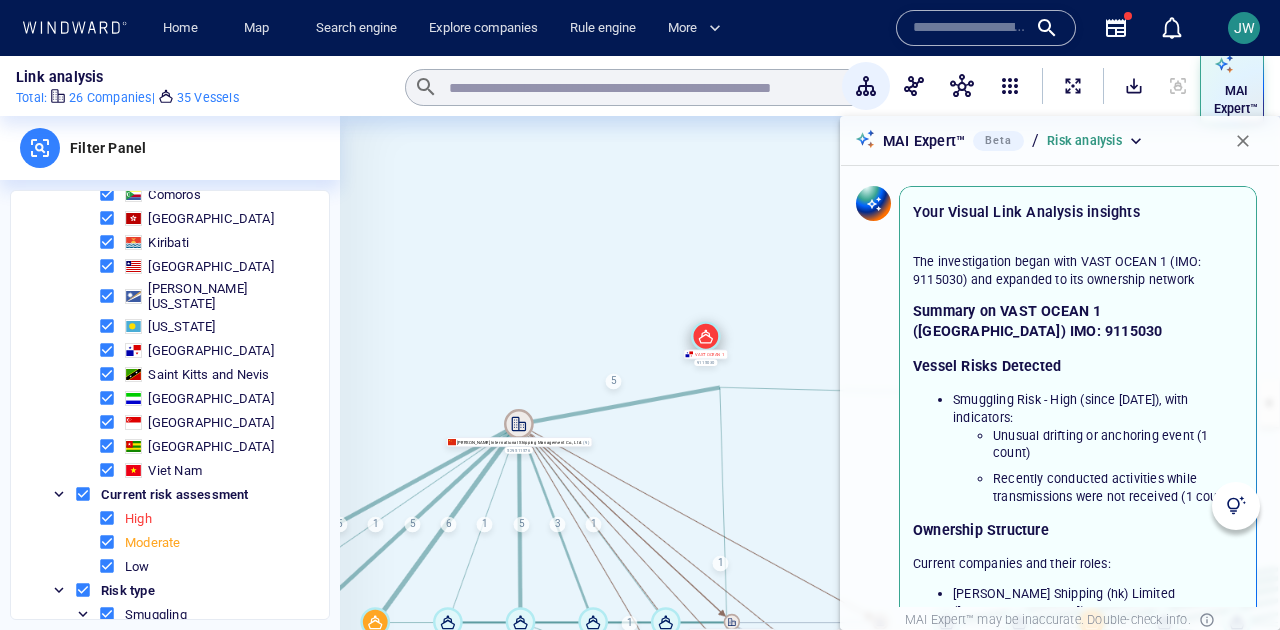 drag, startPoint x: 761, startPoint y: 480, endPoint x: 704, endPoint y: 356, distance: 136.47343 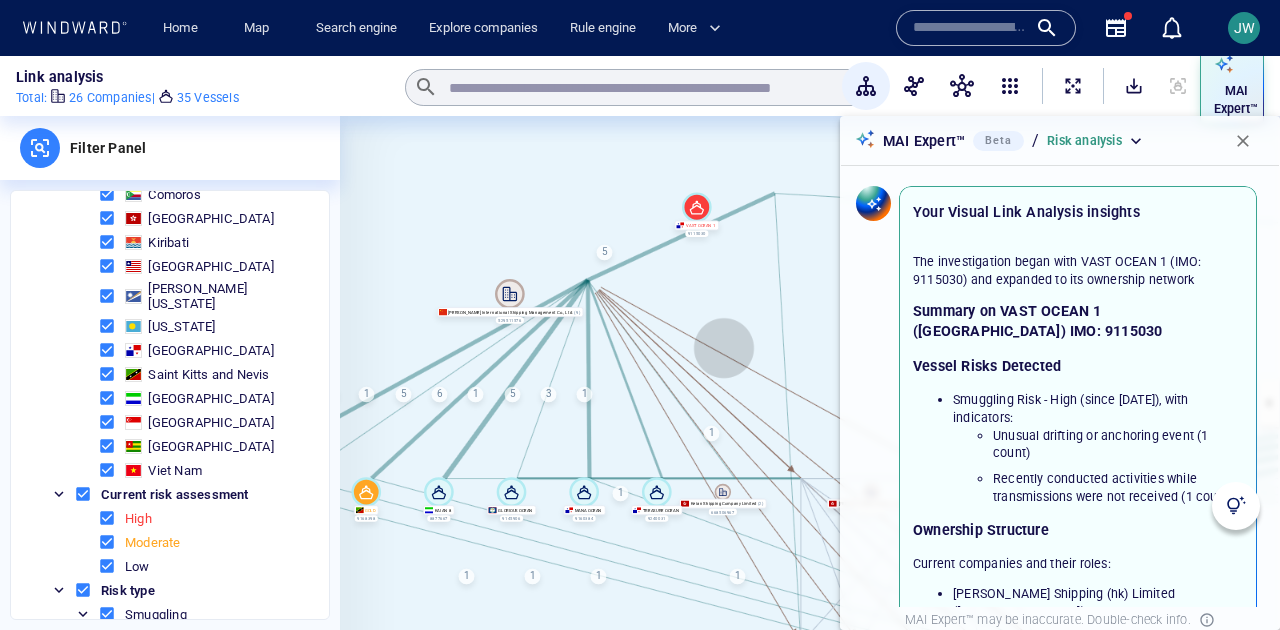 drag, startPoint x: 655, startPoint y: 492, endPoint x: 649, endPoint y: 364, distance: 128.14055 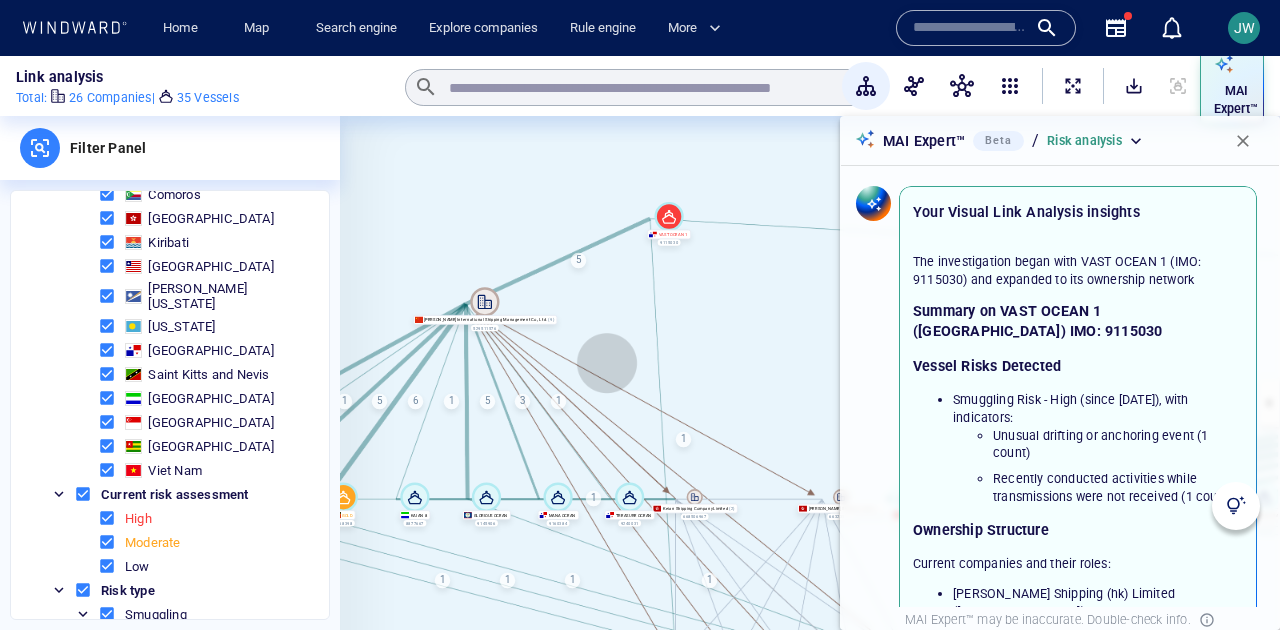 drag, startPoint x: 650, startPoint y: 355, endPoint x: 621, endPoint y: 362, distance: 29.832869 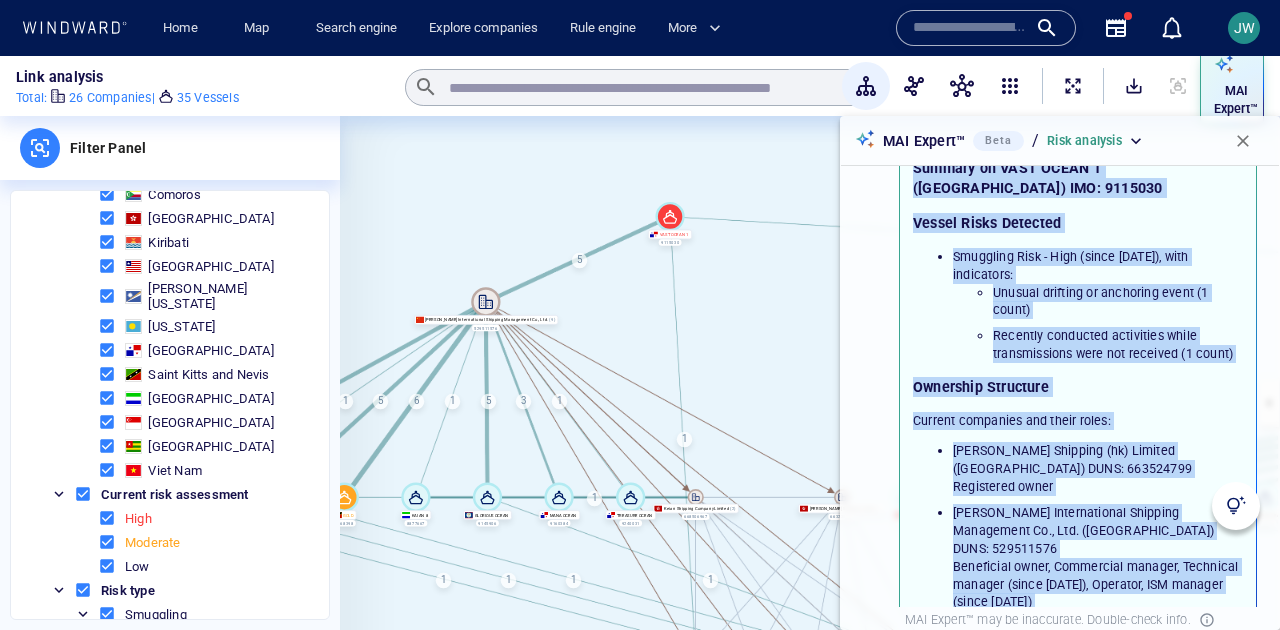 scroll, scrollTop: 20, scrollLeft: 0, axis: vertical 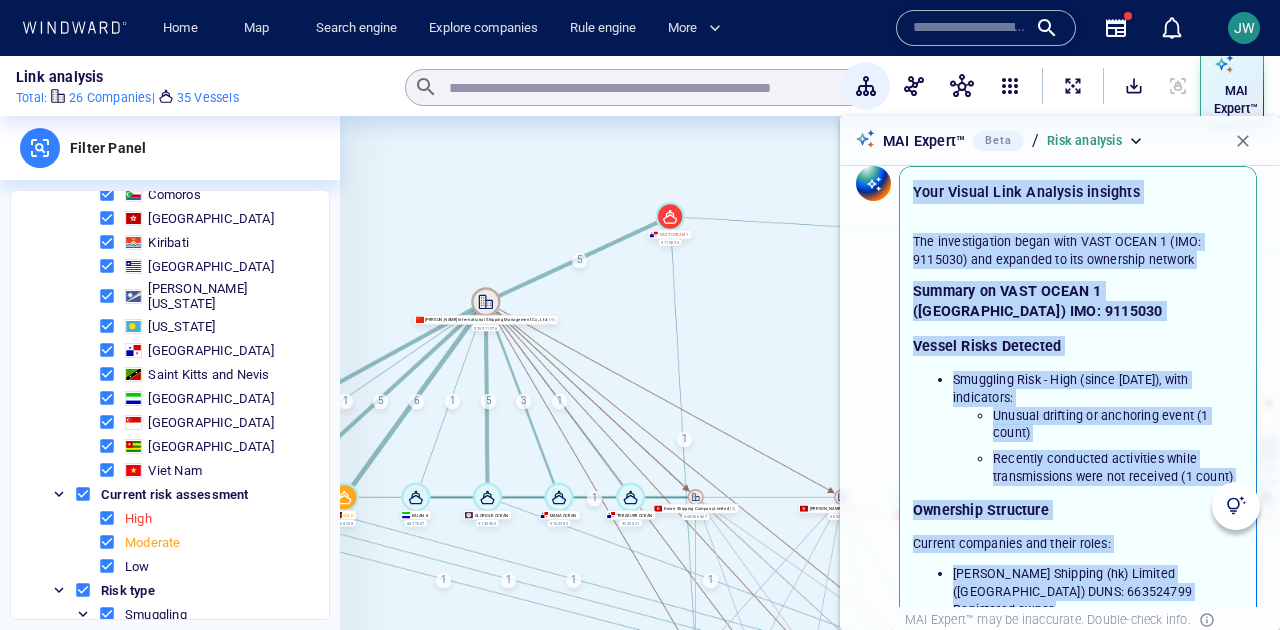 drag, startPoint x: 1029, startPoint y: 479, endPoint x: 912, endPoint y: 190, distance: 311.7852 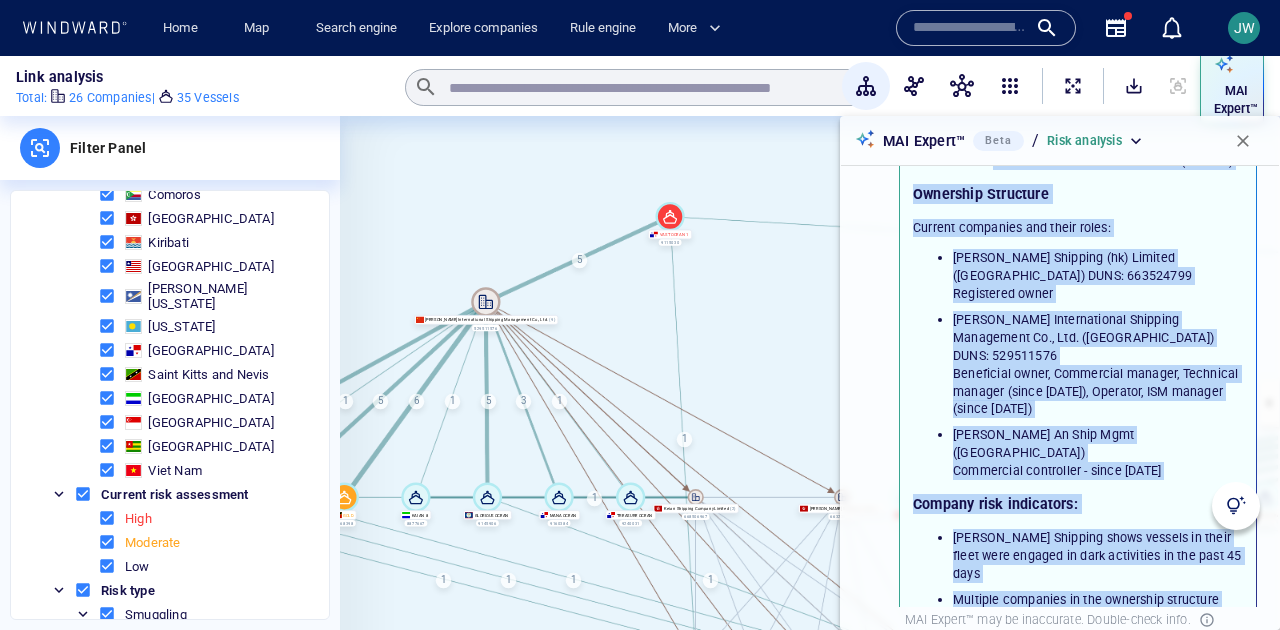 scroll, scrollTop: 478, scrollLeft: 0, axis: vertical 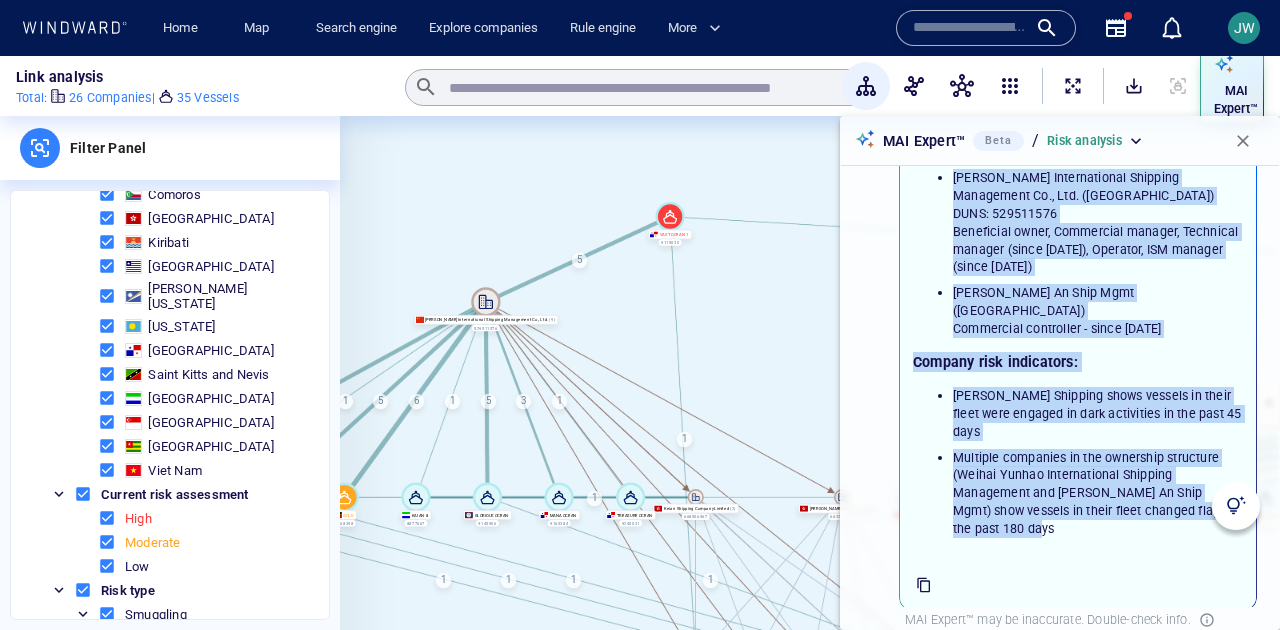 click on "The investigation began with VAST OCEAN 1 (IMO: 9115030) and expanded to its ownership network Summary on VAST OCEAN 1 ([GEOGRAPHIC_DATA]) IMO: 9115030 Vessel Risks Detected Smuggling Risk - High (since [DATE]), with indicators:
Unusual drifting or anchoring event (1 count) Recently conducted activities while transmissions were not received (1 count) Ownership Structure Current companies and their roles: [PERSON_NAME] Shipping (hk) Limited ([GEOGRAPHIC_DATA]) DUNS: 663524799
Registered owner [PERSON_NAME] International Shipping Management Co., Ltd. ([GEOGRAPHIC_DATA]) DUNS: 529511576
Beneficial owner, Commercial manager, Technical manager (since [DATE]), Operator, ISM manager (since [DATE]) [PERSON_NAME] An Ship Mgmt ([GEOGRAPHIC_DATA])
Commercial controller - since [DATE] Company risk indicators: [PERSON_NAME] Shipping shows vessels in their fleet were engaged in dark activities in the past 45 days" at bounding box center [1078, 156] 